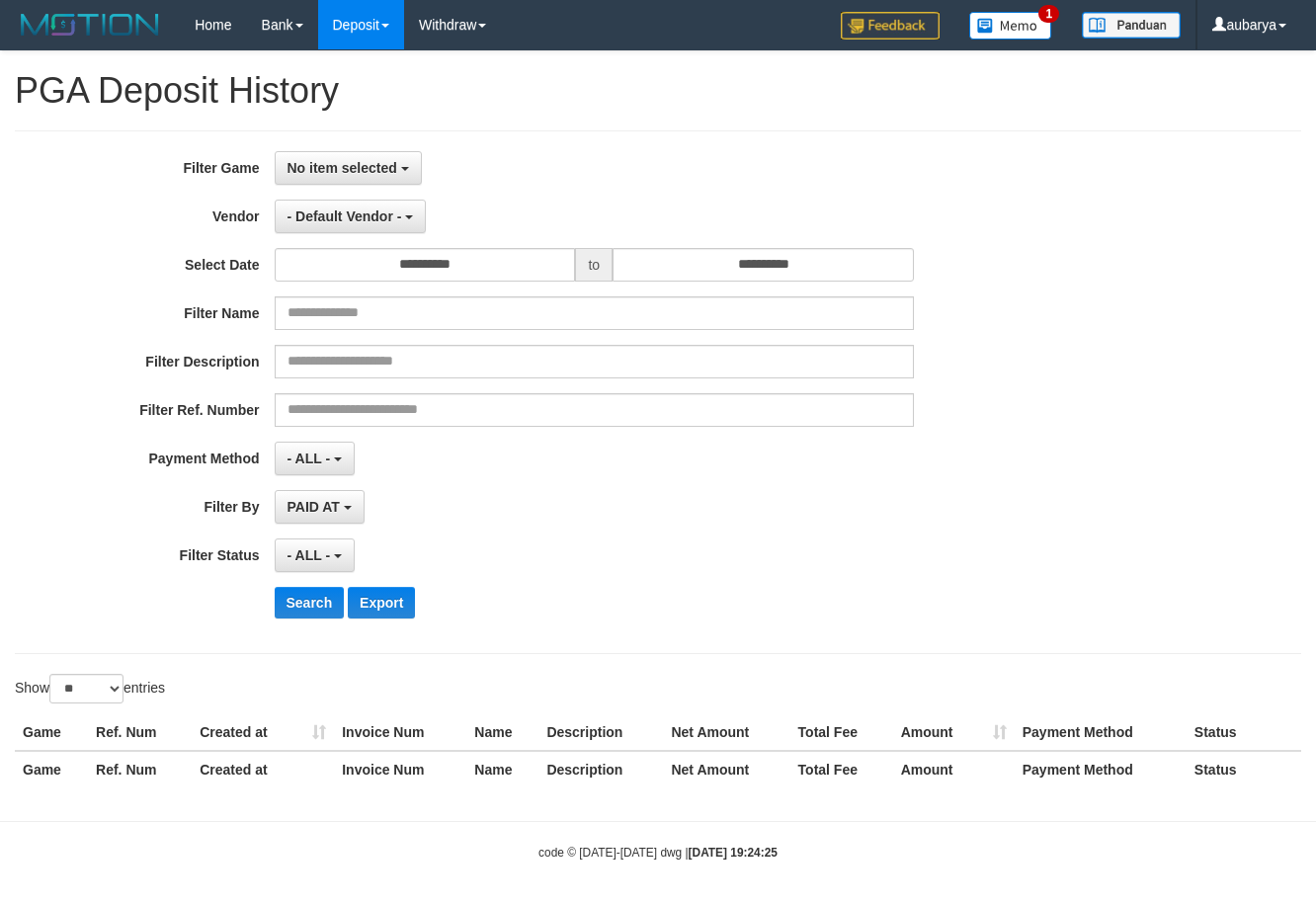 select on "**********" 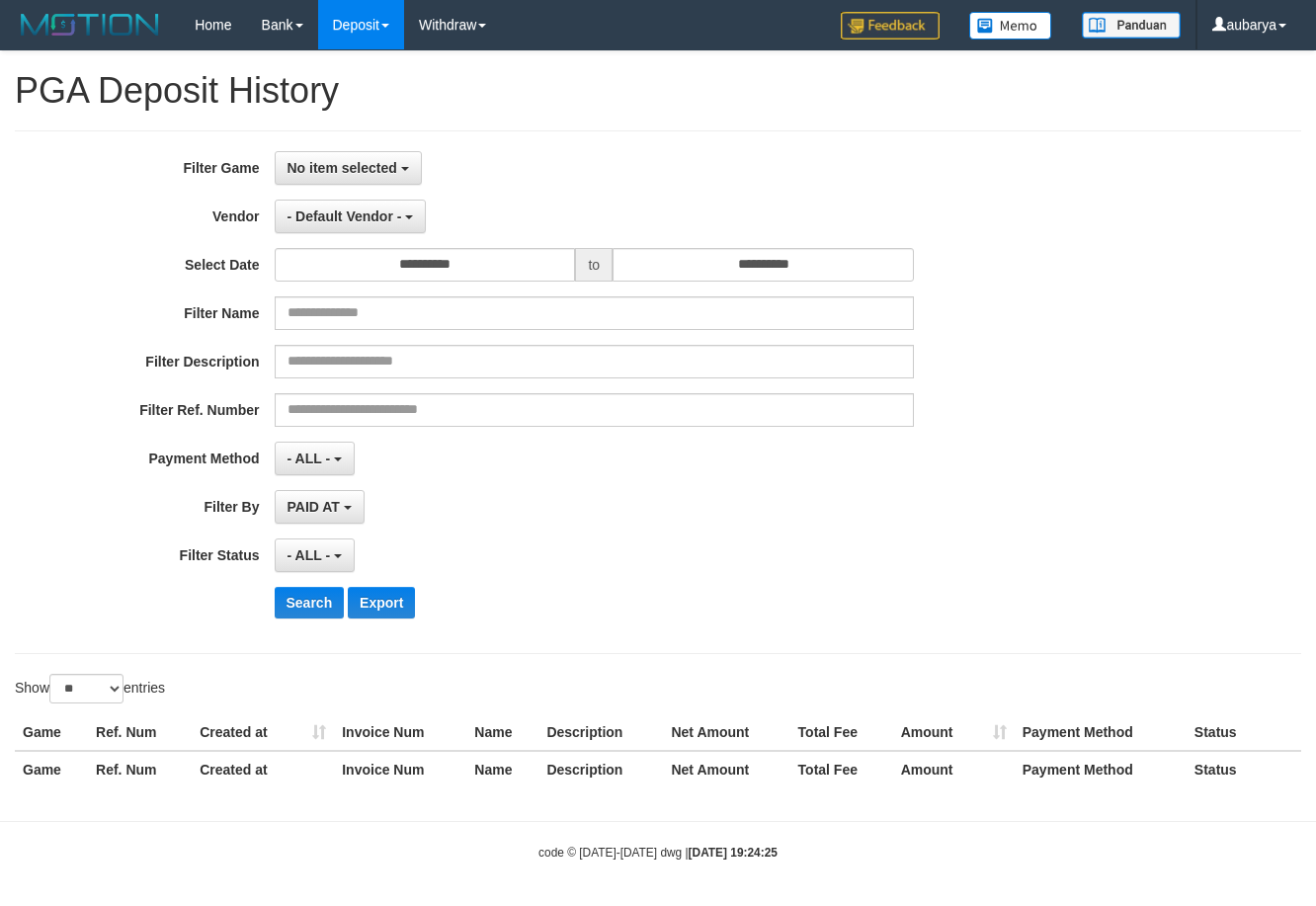 scroll, scrollTop: 0, scrollLeft: 0, axis: both 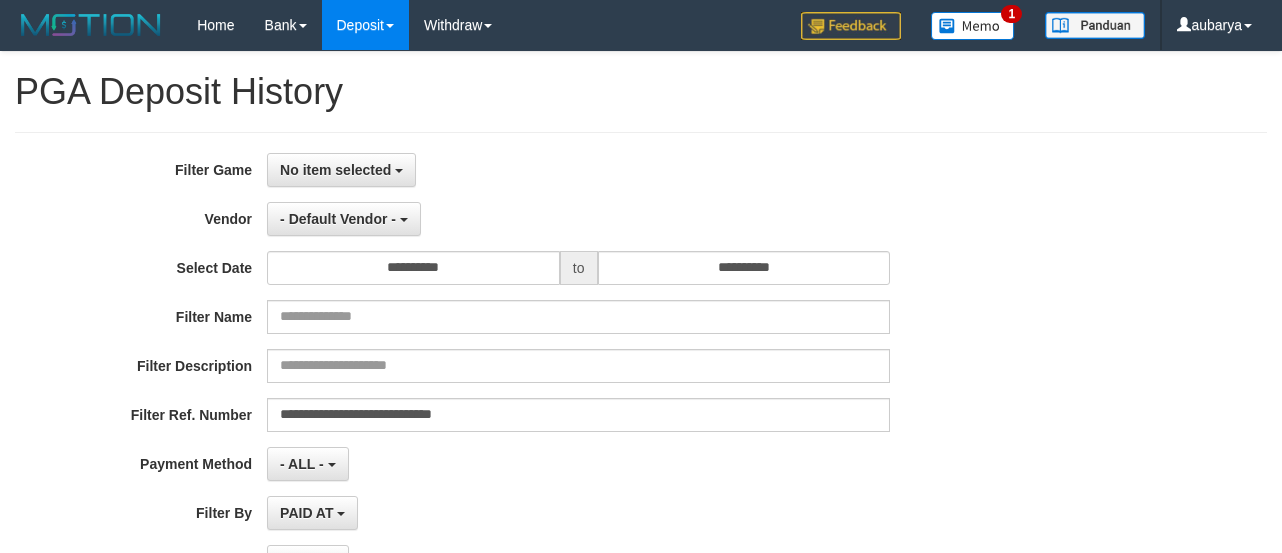 select on "**********" 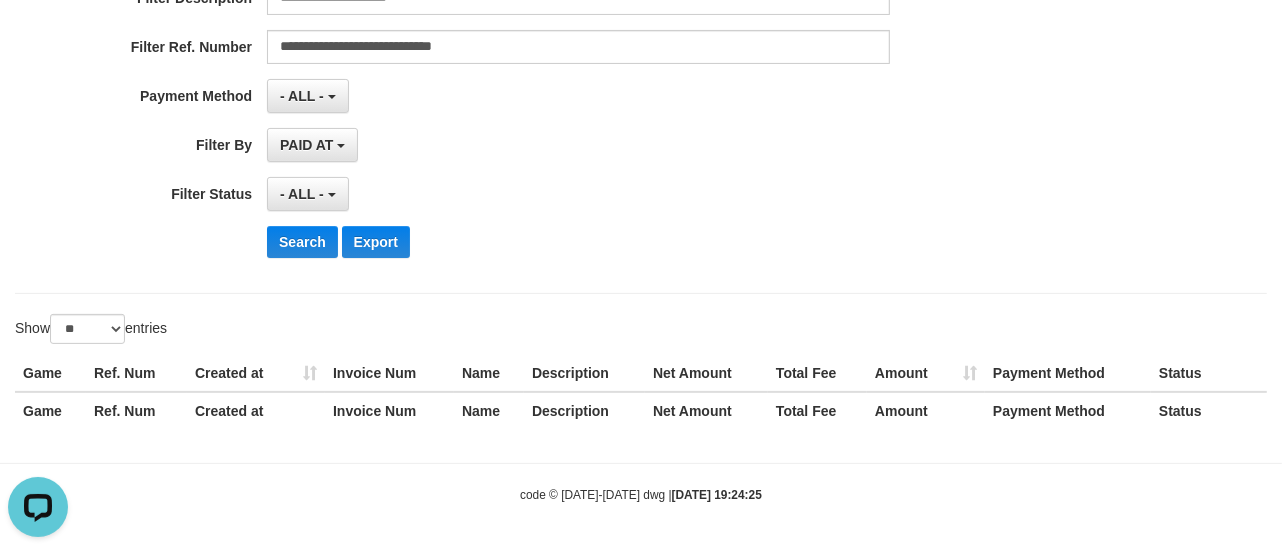 scroll, scrollTop: 0, scrollLeft: 0, axis: both 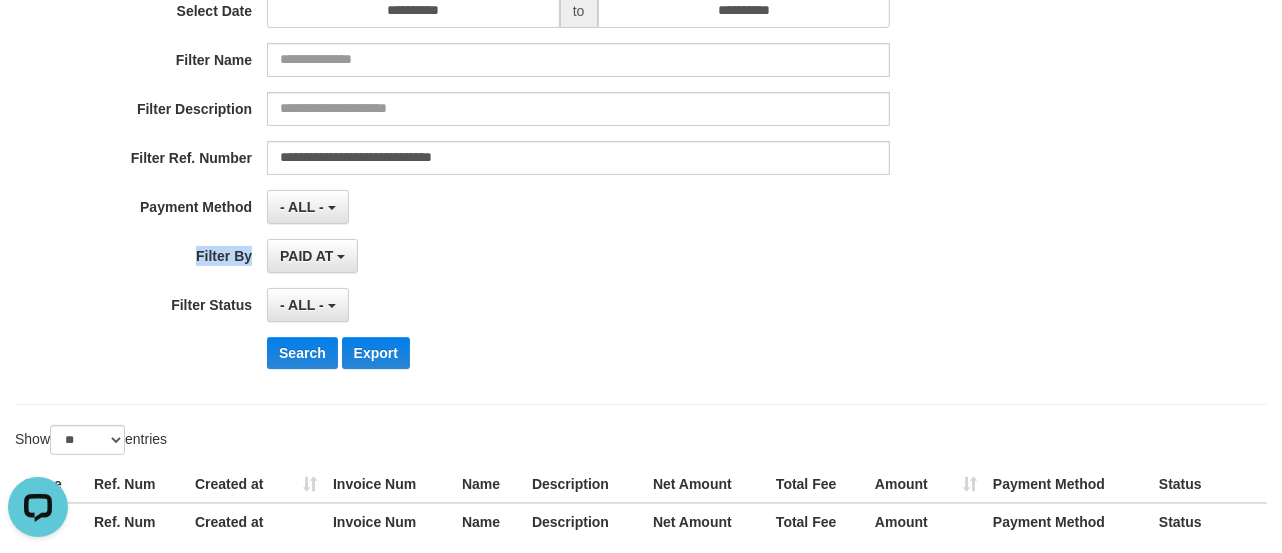 click on "**********" at bounding box center (534, 140) 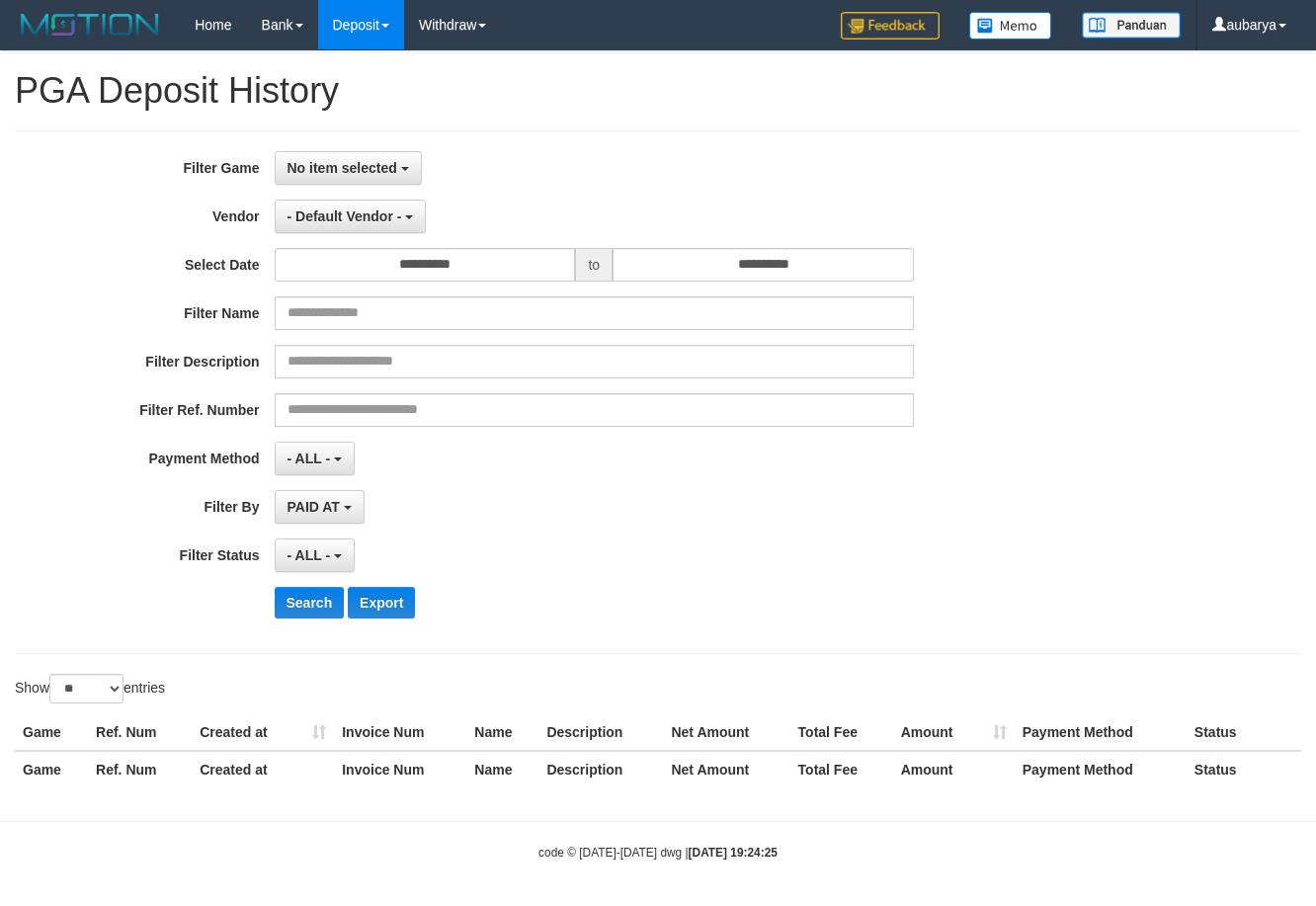 select on "**********" 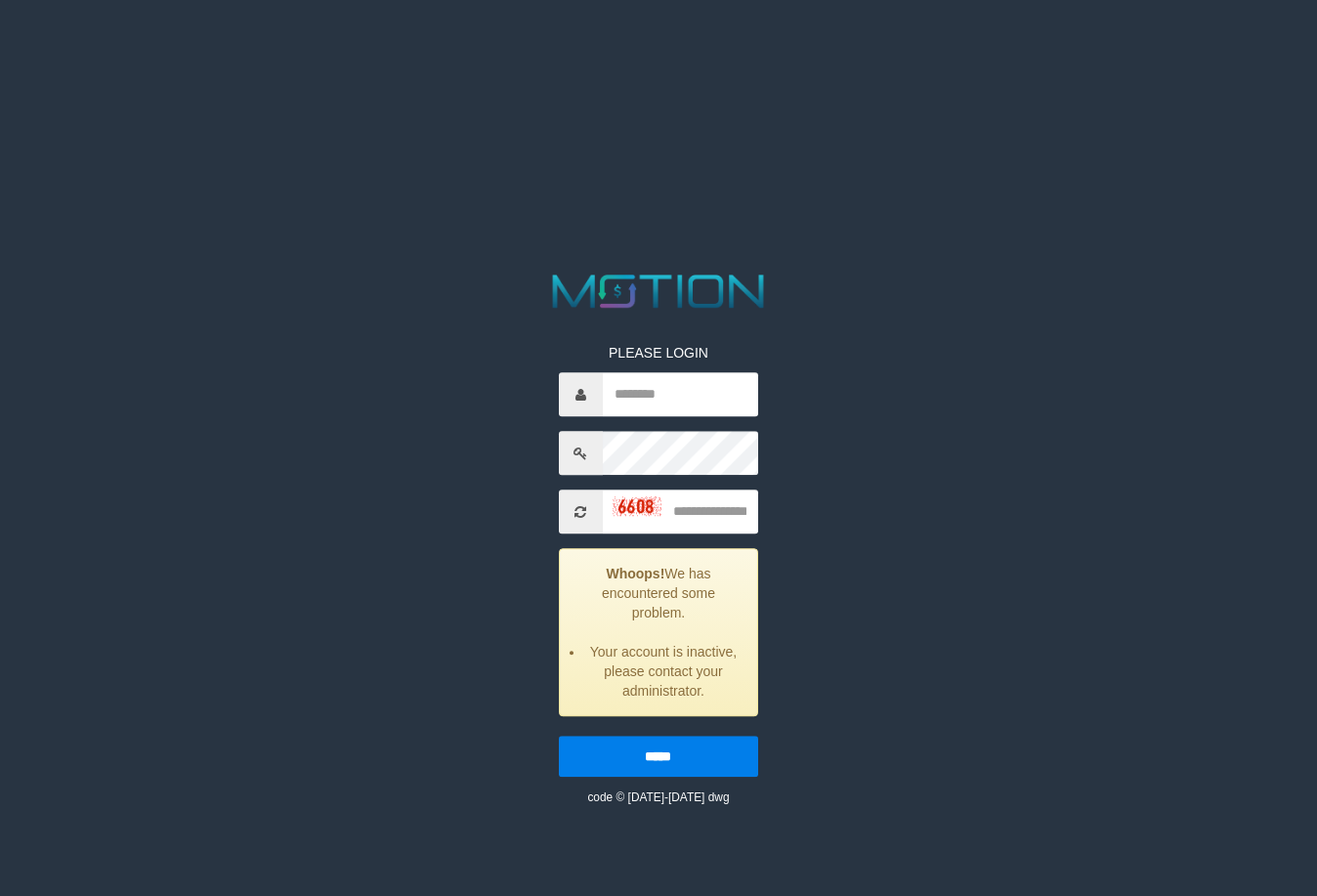 scroll, scrollTop: 0, scrollLeft: 0, axis: both 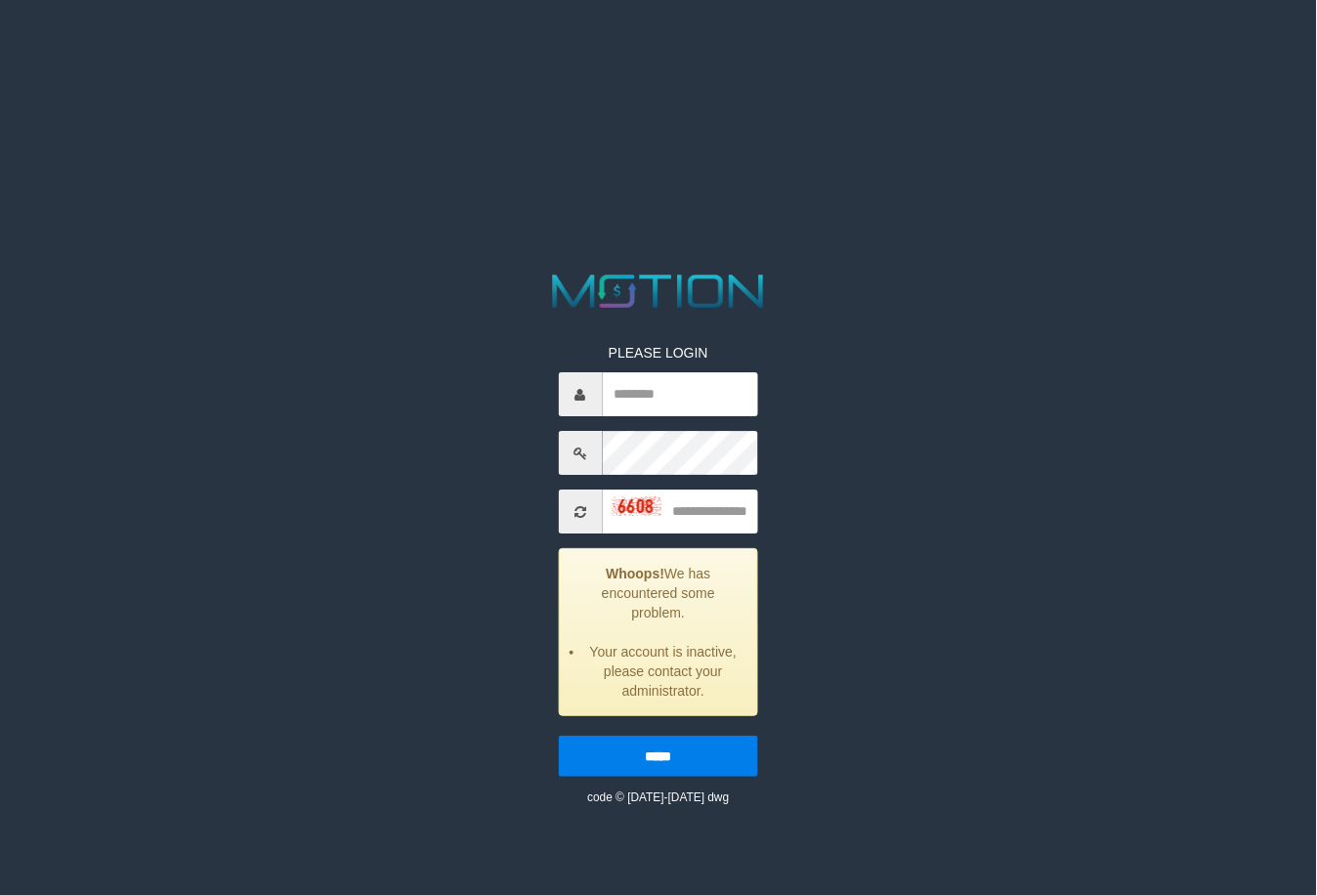 type on "*******" 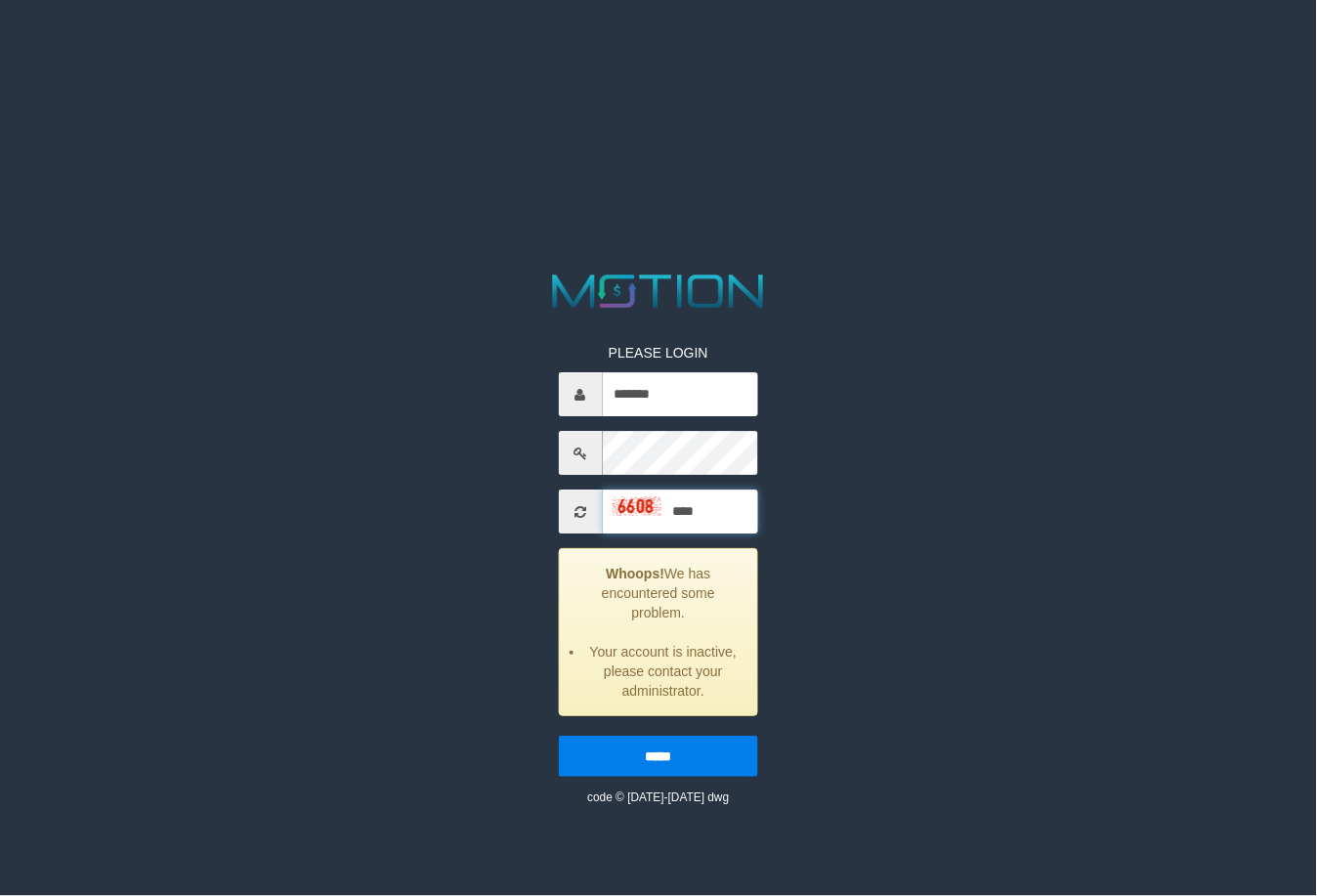 type on "****" 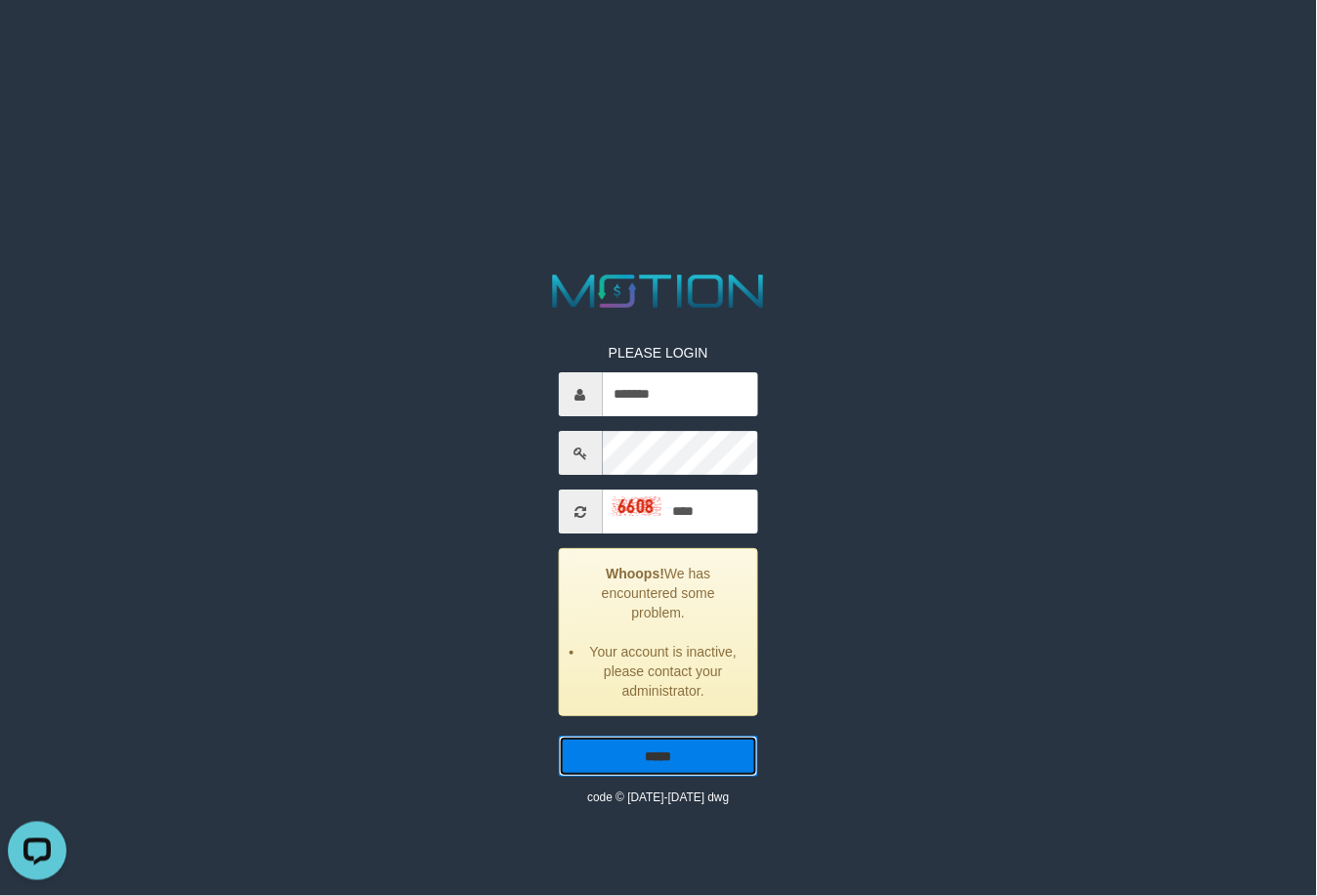 click on "*****" at bounding box center (658, 757) 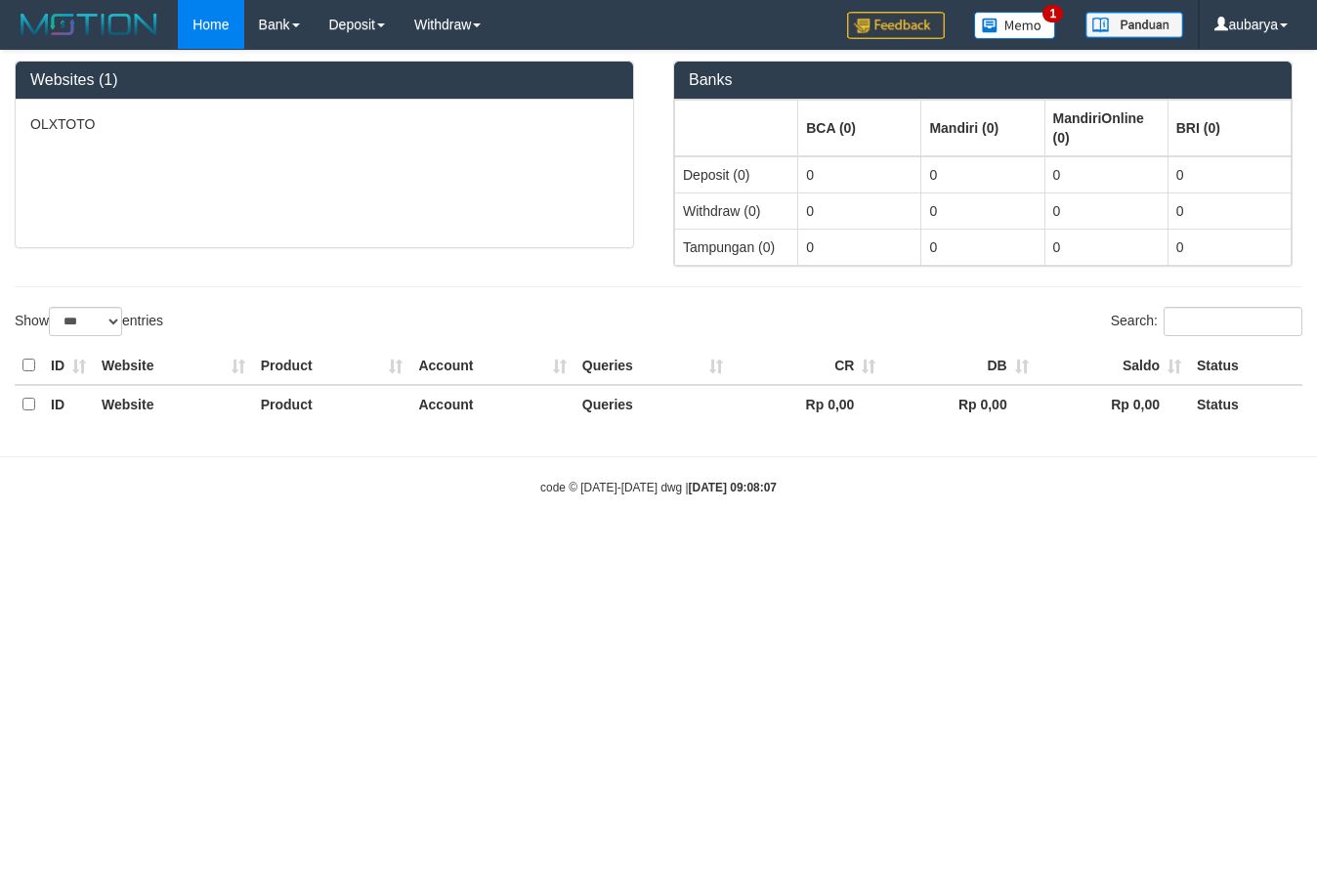 select on "***" 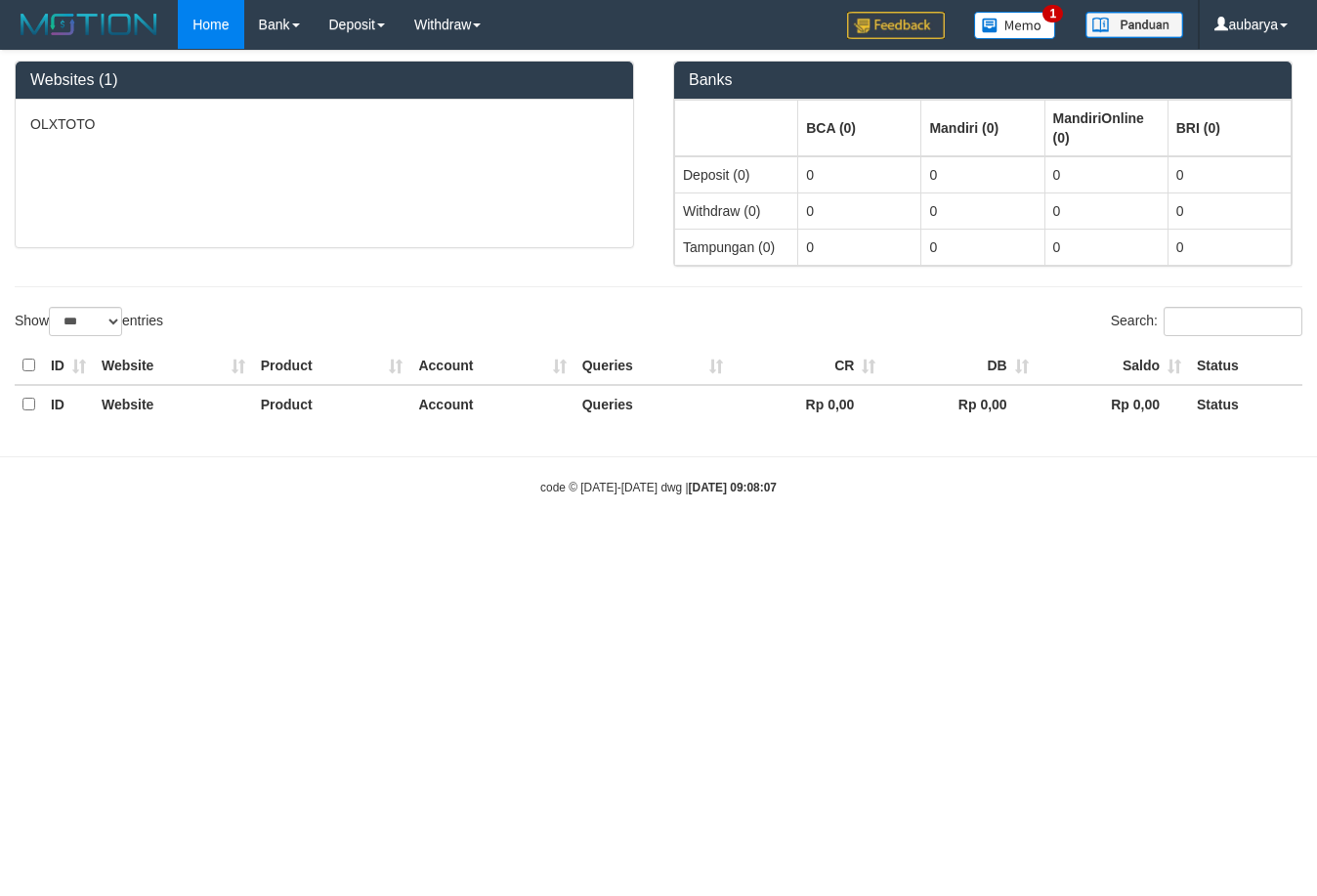 scroll, scrollTop: 0, scrollLeft: 0, axis: both 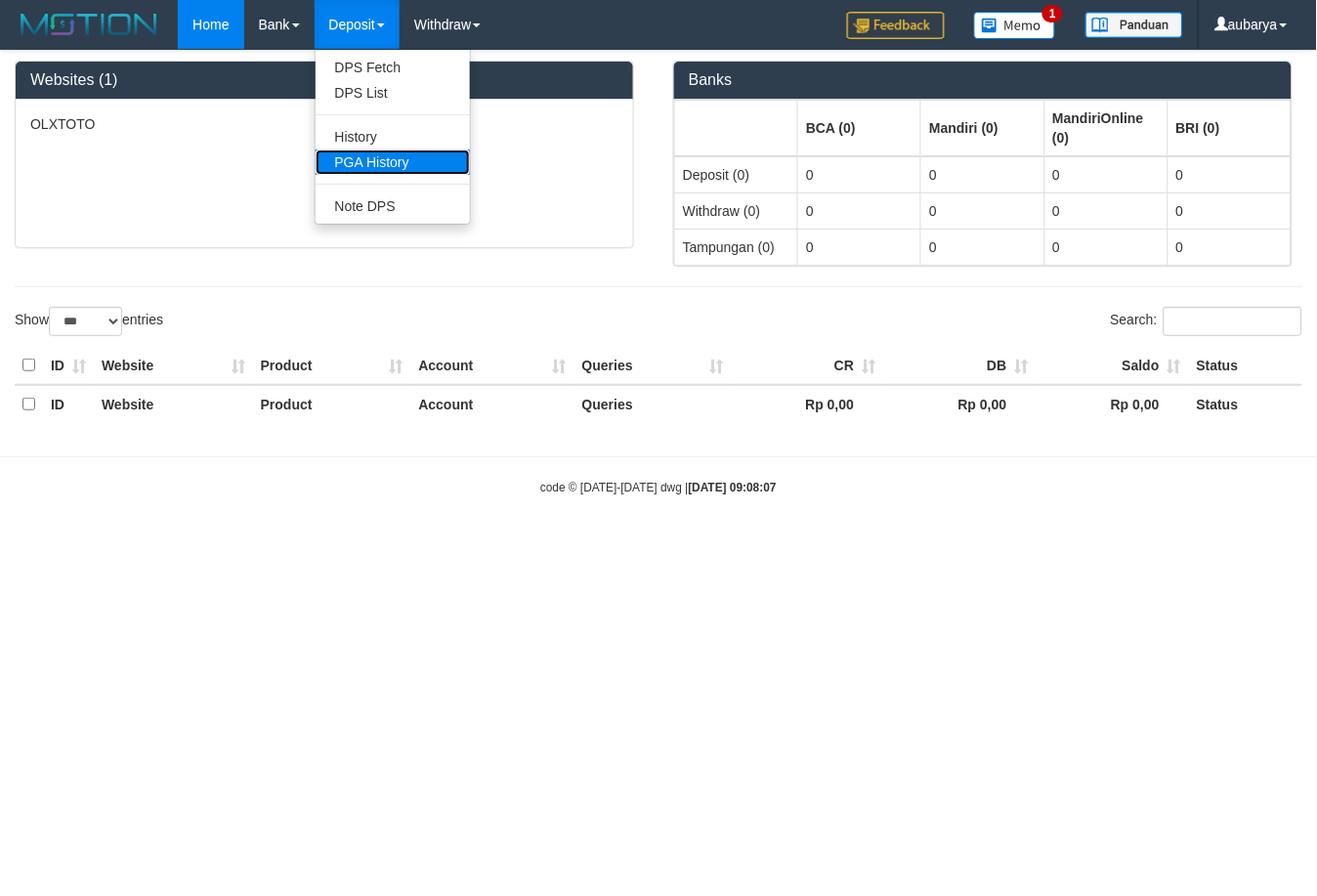 click on "PGA History" at bounding box center [393, 162] 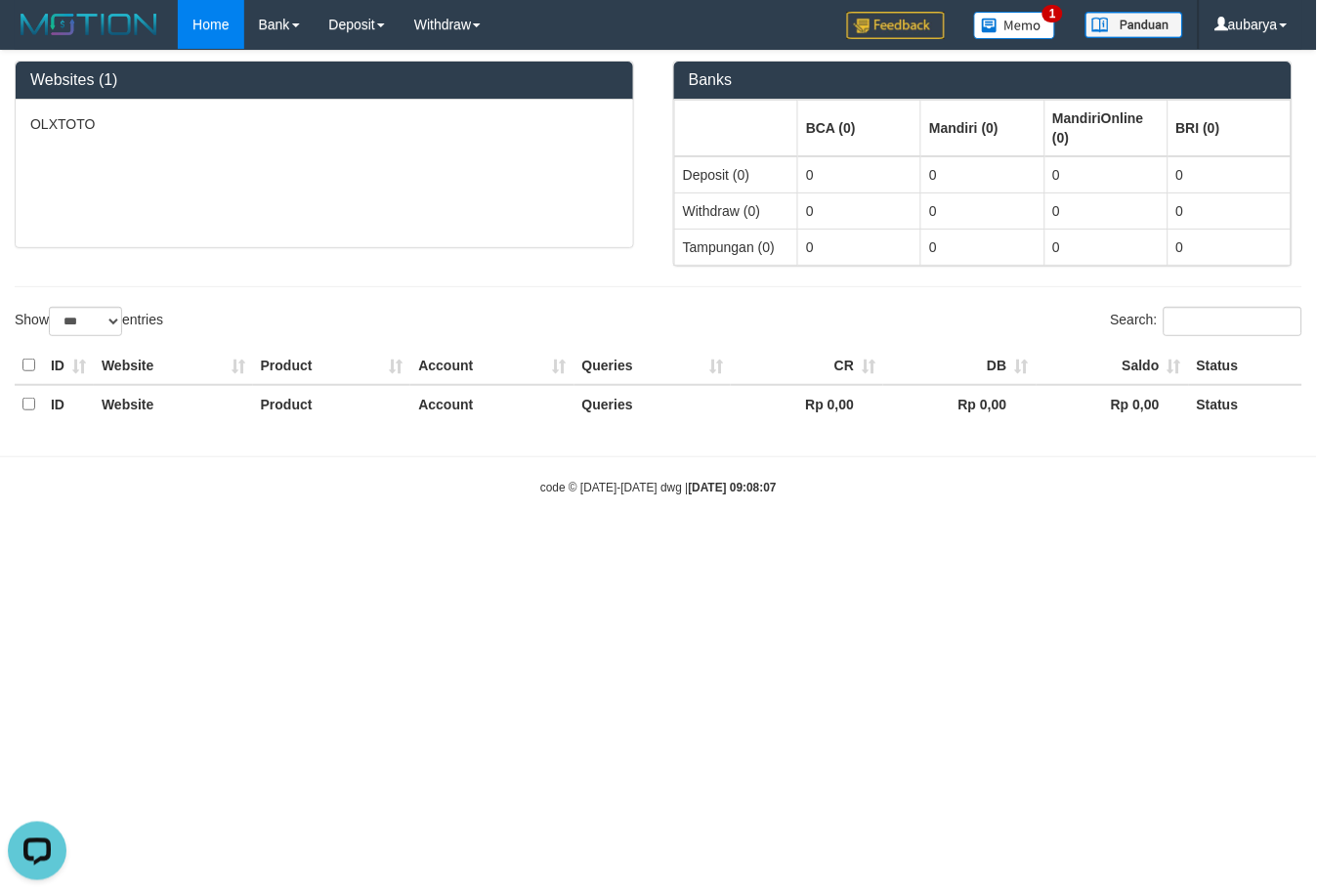scroll, scrollTop: 0, scrollLeft: 0, axis: both 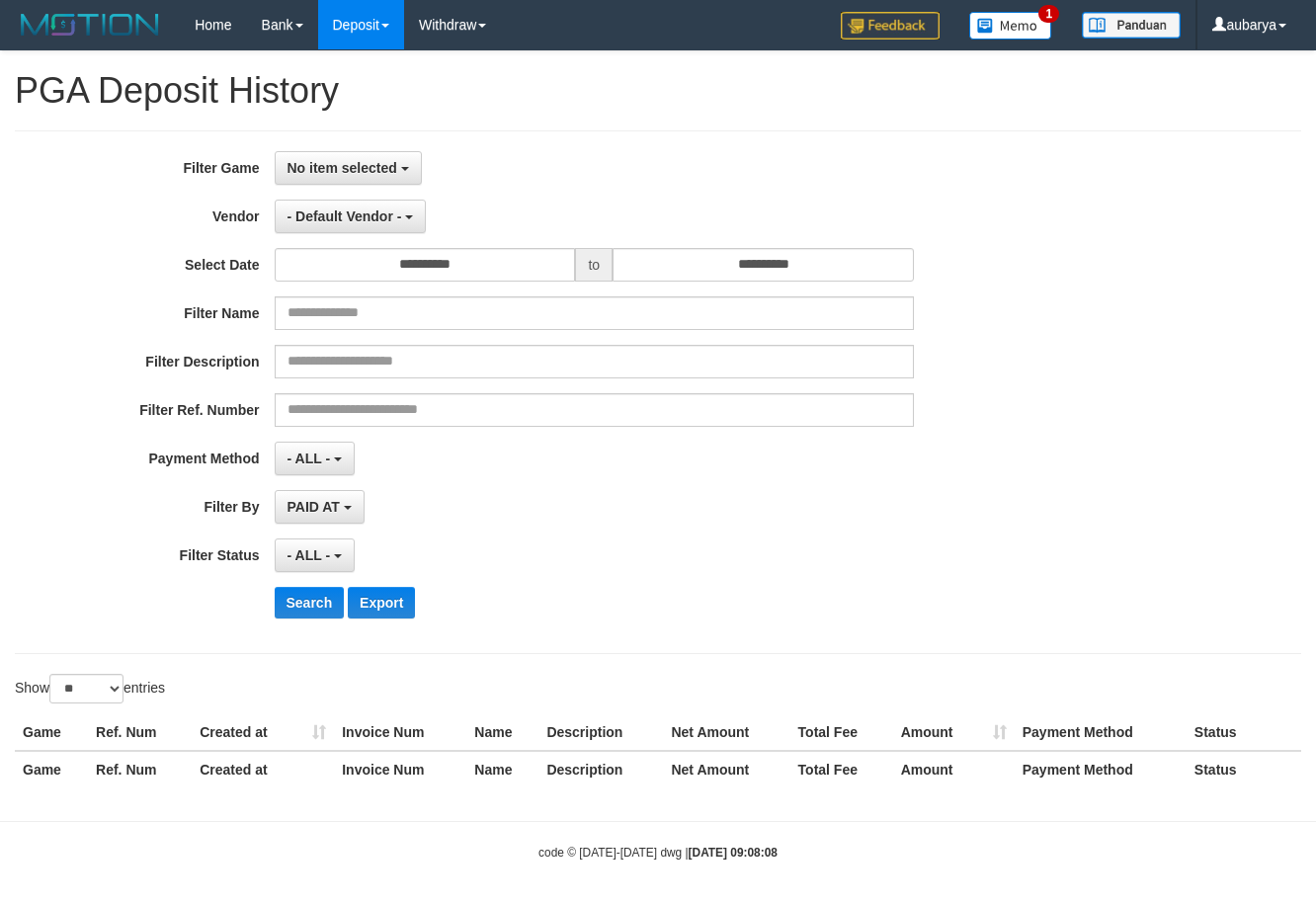 select 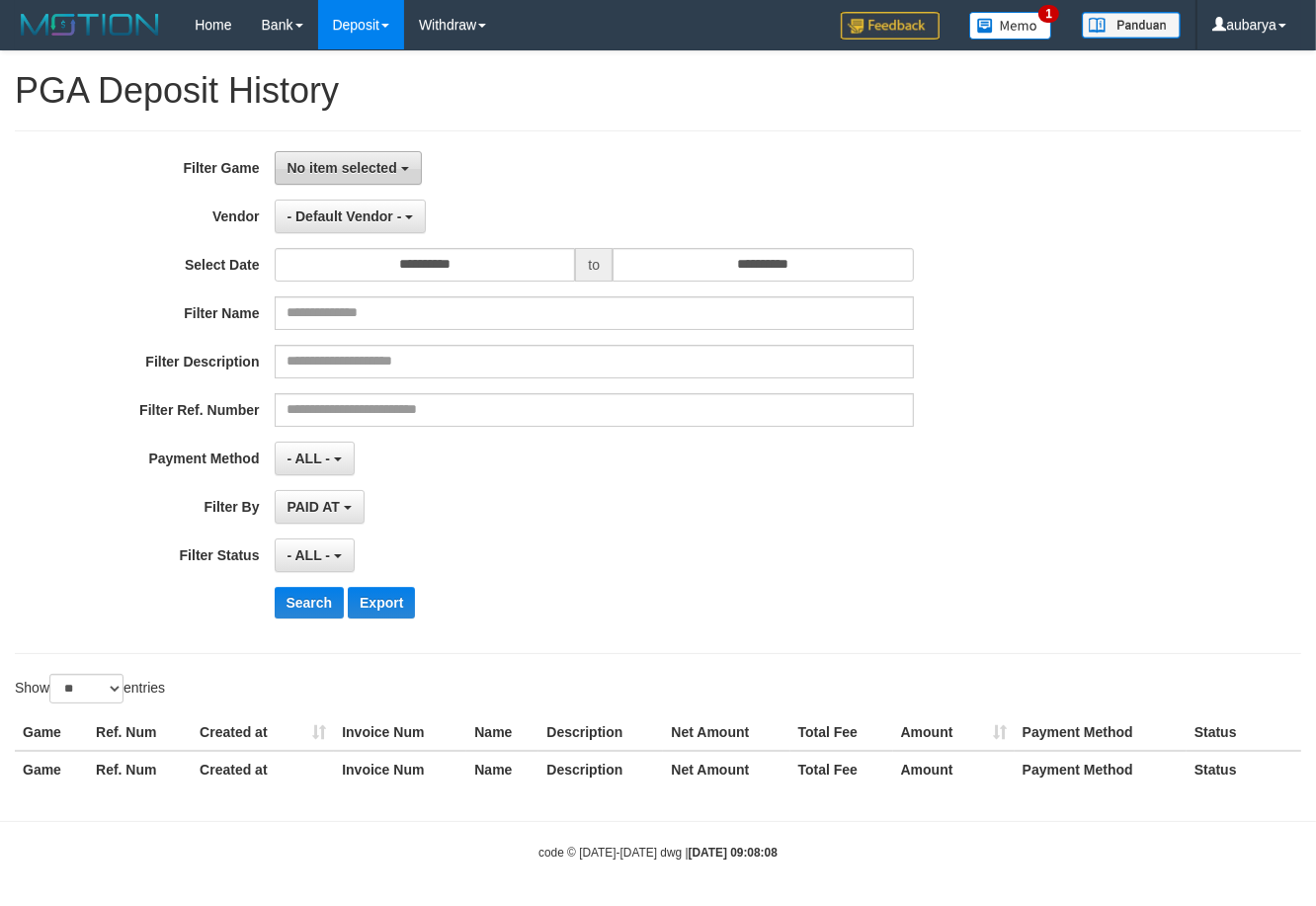 click on "No item selected" at bounding box center (348, 168) 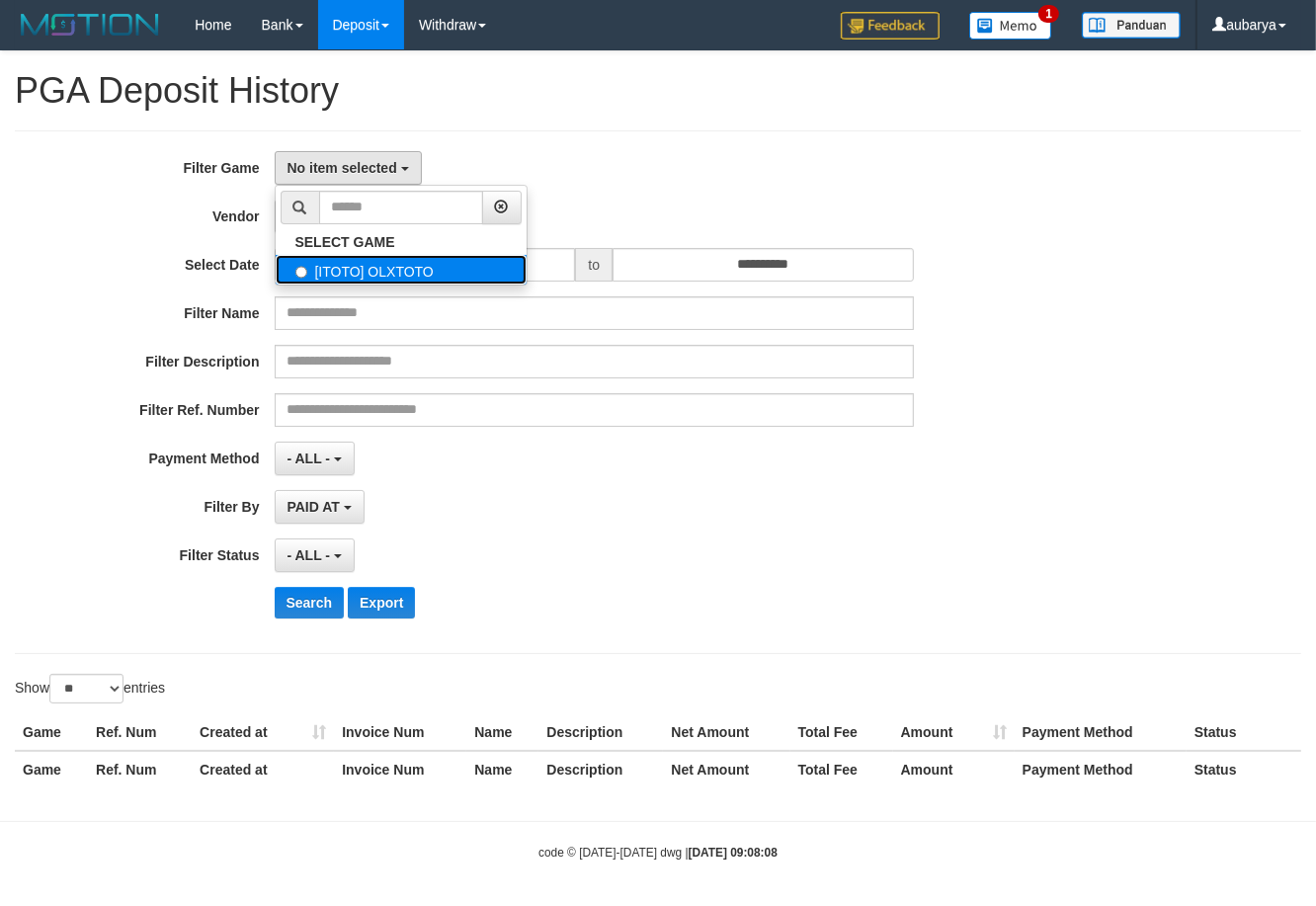 click on "[ITOTO] OLXTOTO" at bounding box center (401, 270) 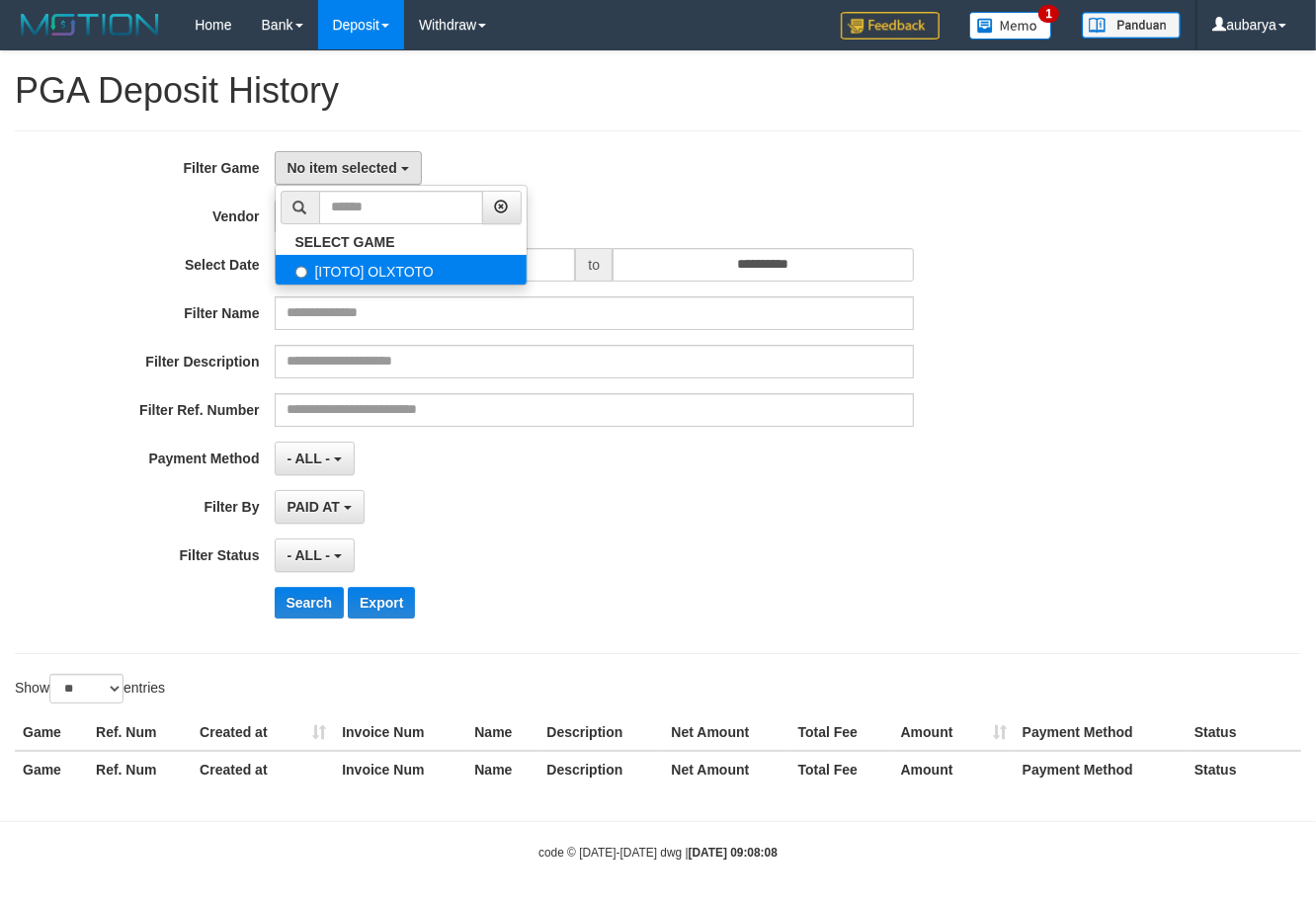 select on "***" 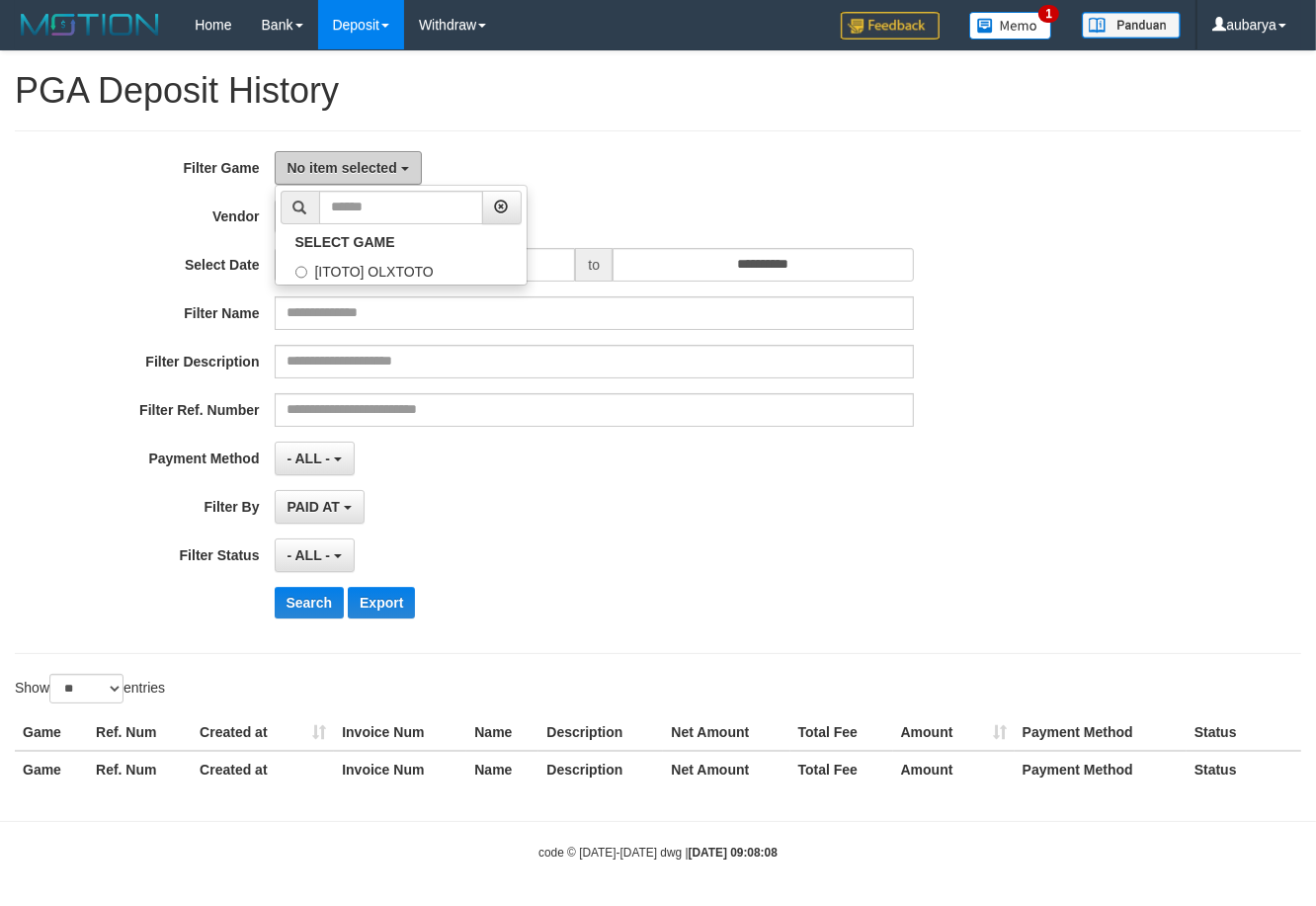 scroll, scrollTop: 17, scrollLeft: 0, axis: vertical 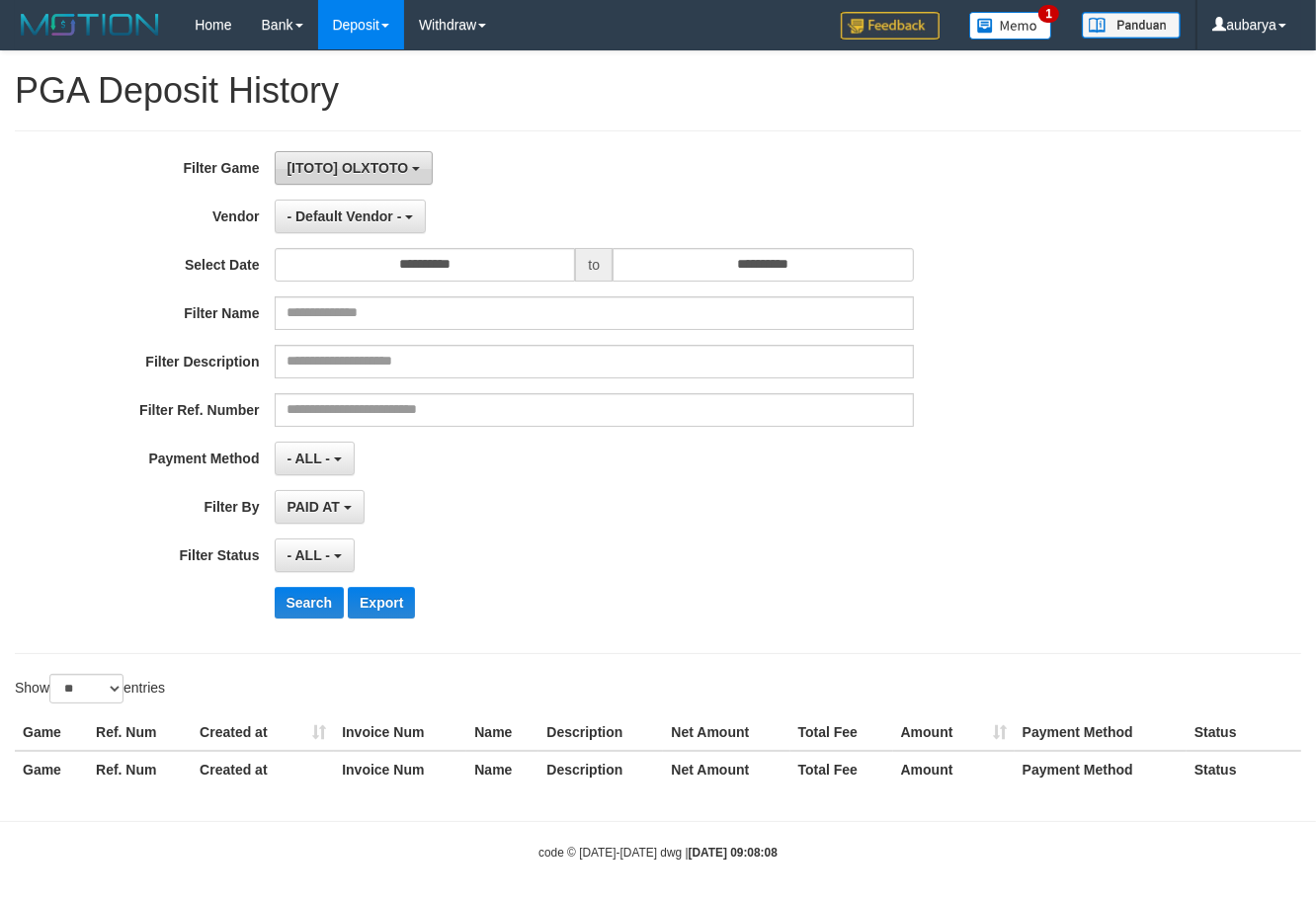 click on "[ITOTO] OLXTOTO" at bounding box center [348, 168] 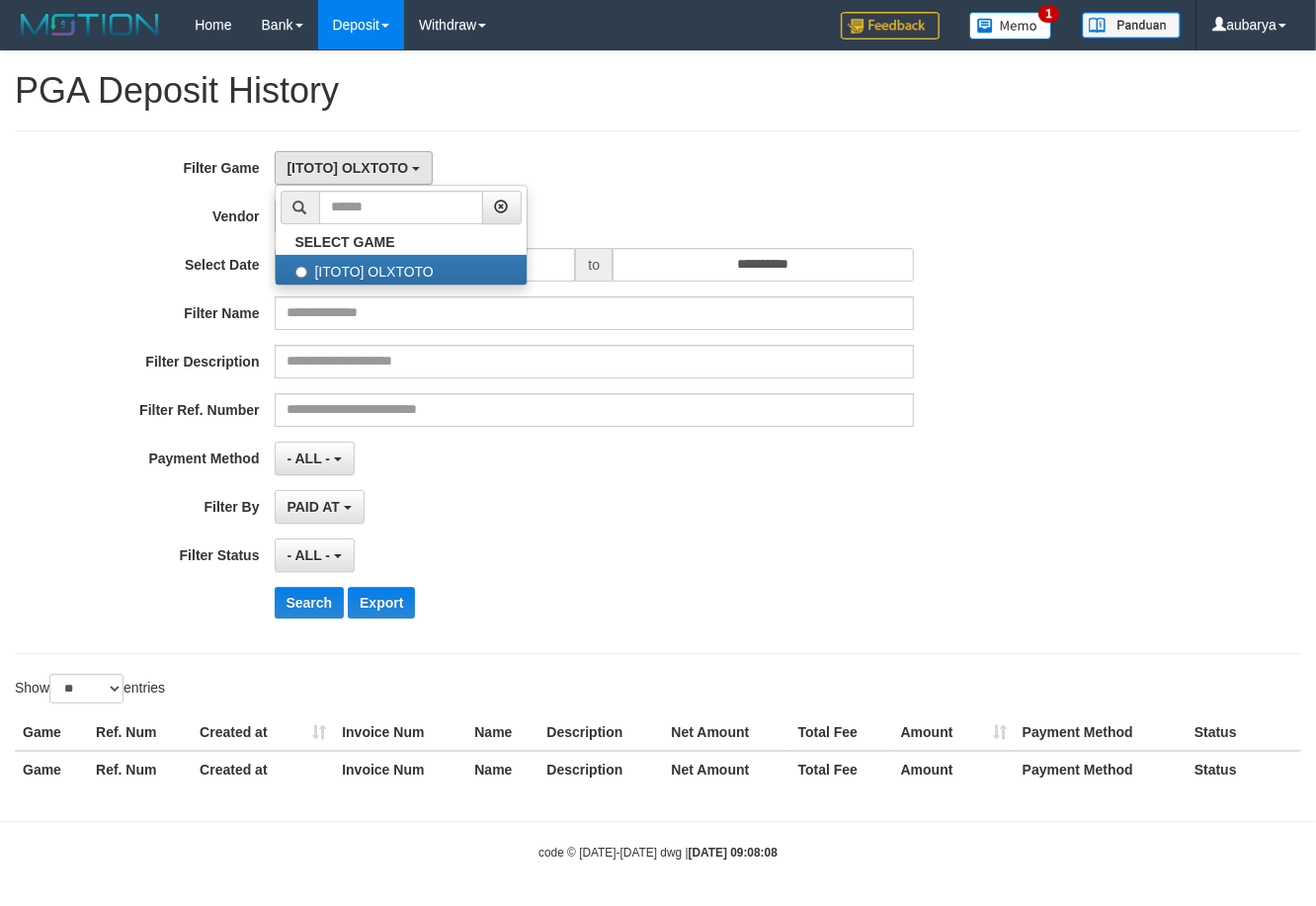 click on "[ITOTO] OLXTOTO
SELECT GAME
[ITOTO] OLXTOTO" at bounding box center [595, 168] 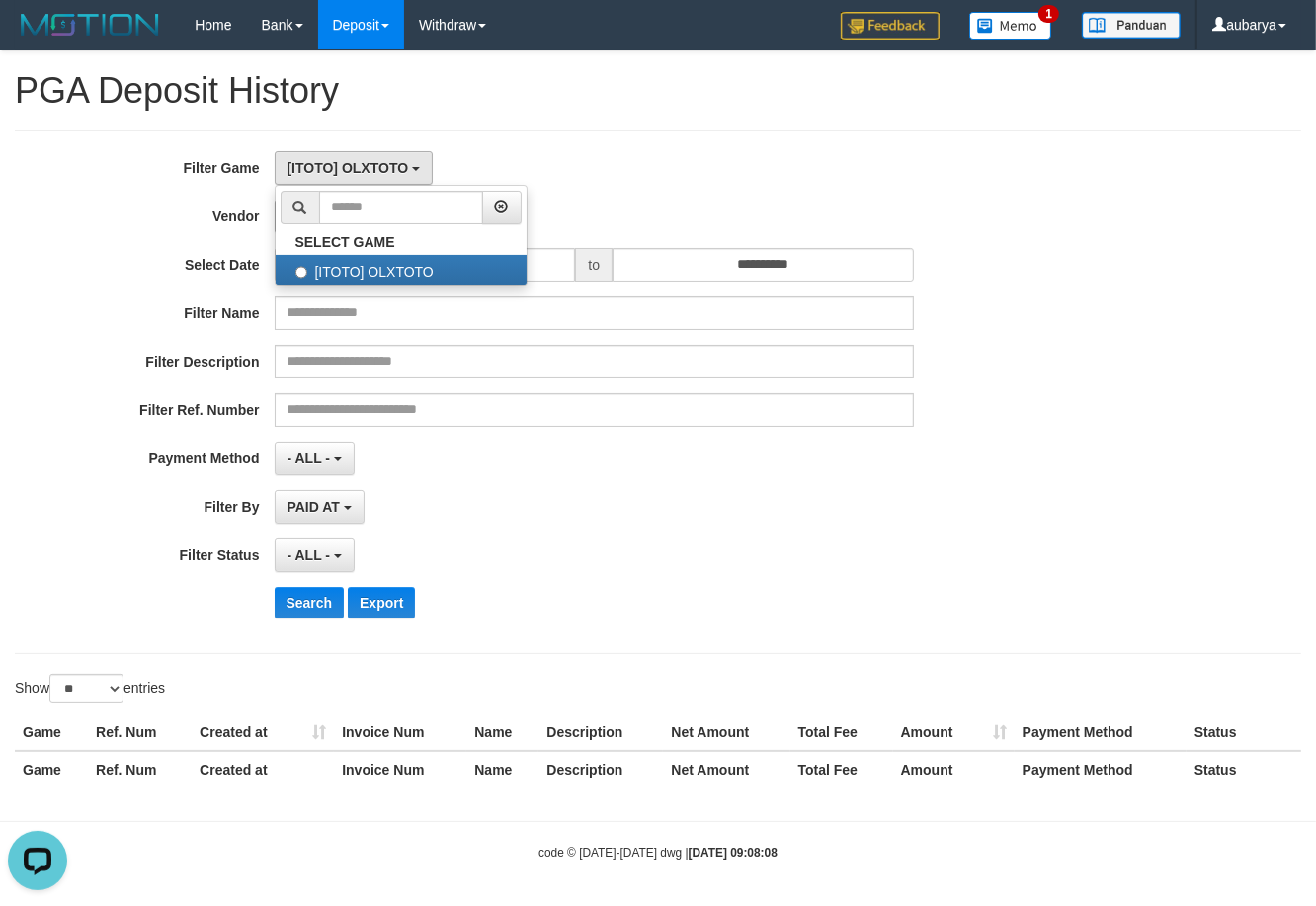 scroll, scrollTop: 0, scrollLeft: 0, axis: both 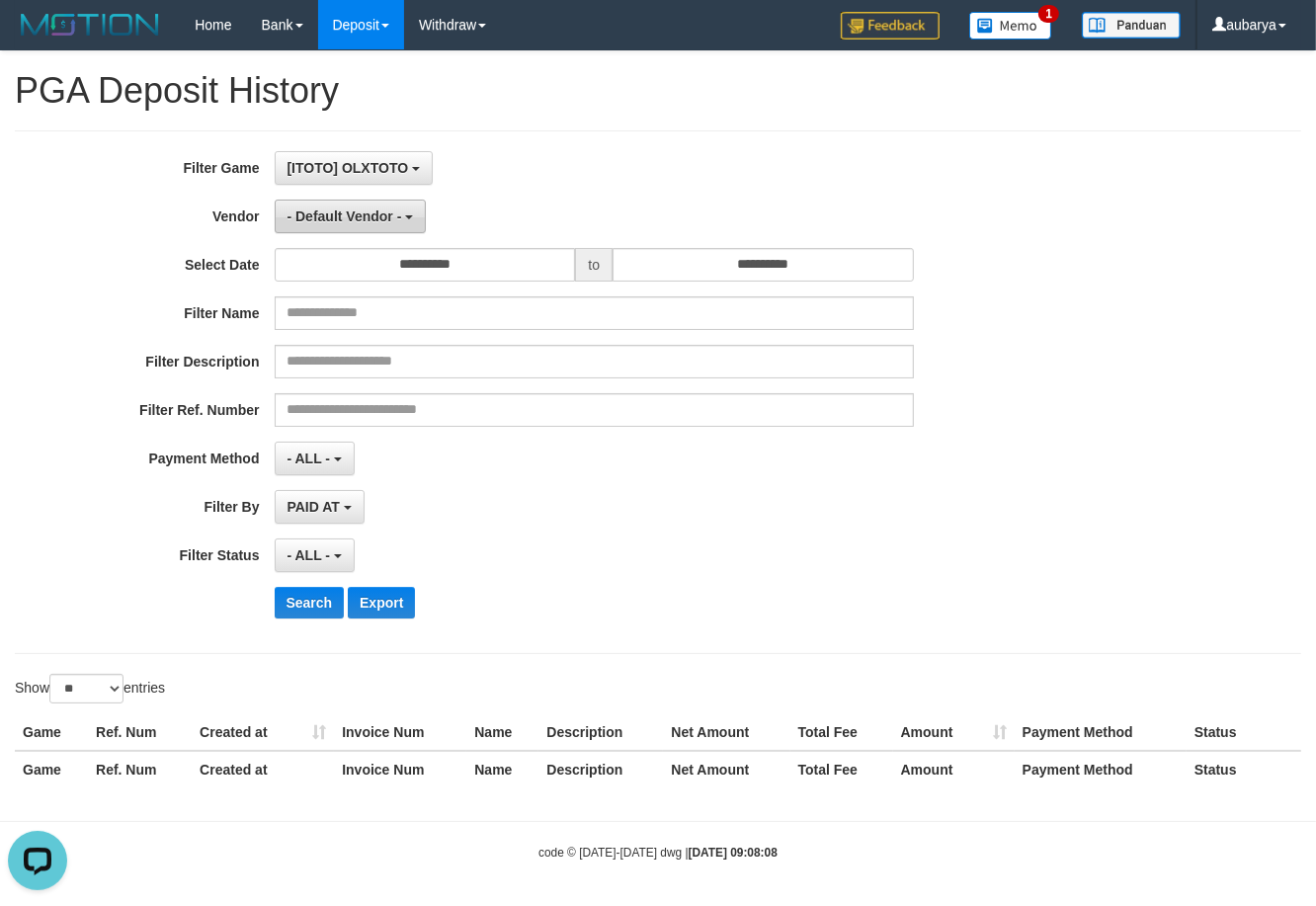 click on "- Default Vendor -" at bounding box center [345, 216] 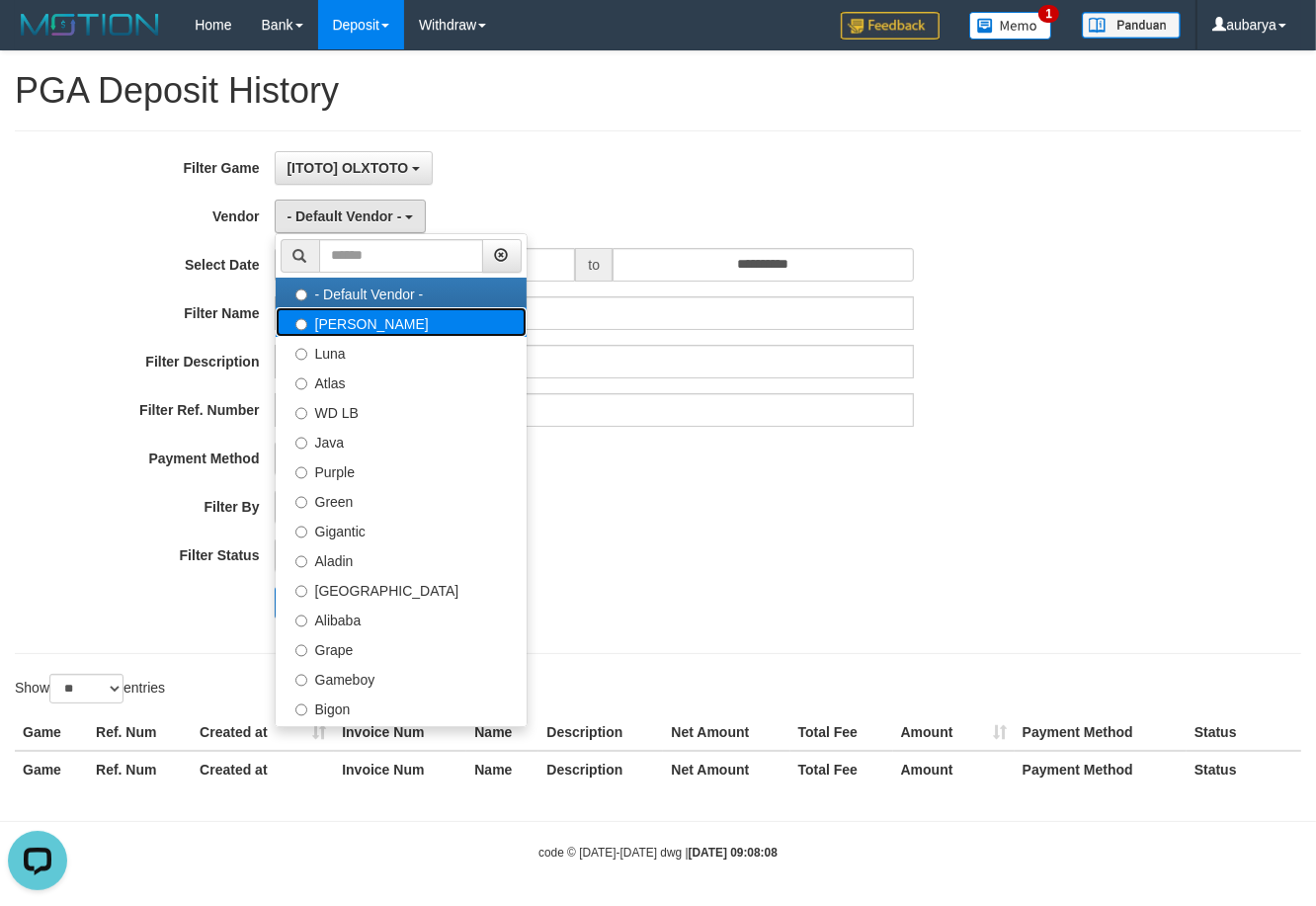 click on "[PERSON_NAME]" at bounding box center [401, 322] 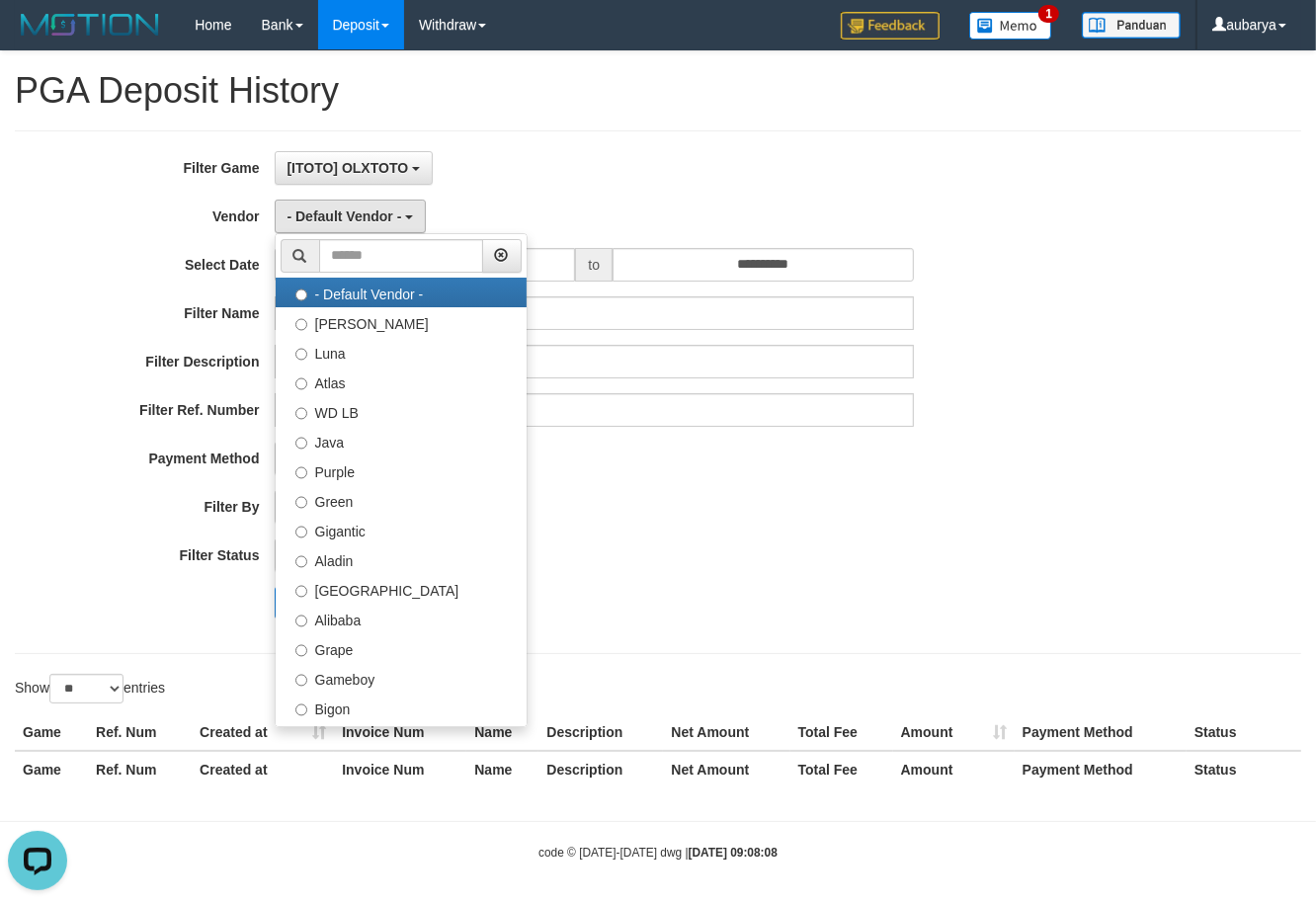 select on "**********" 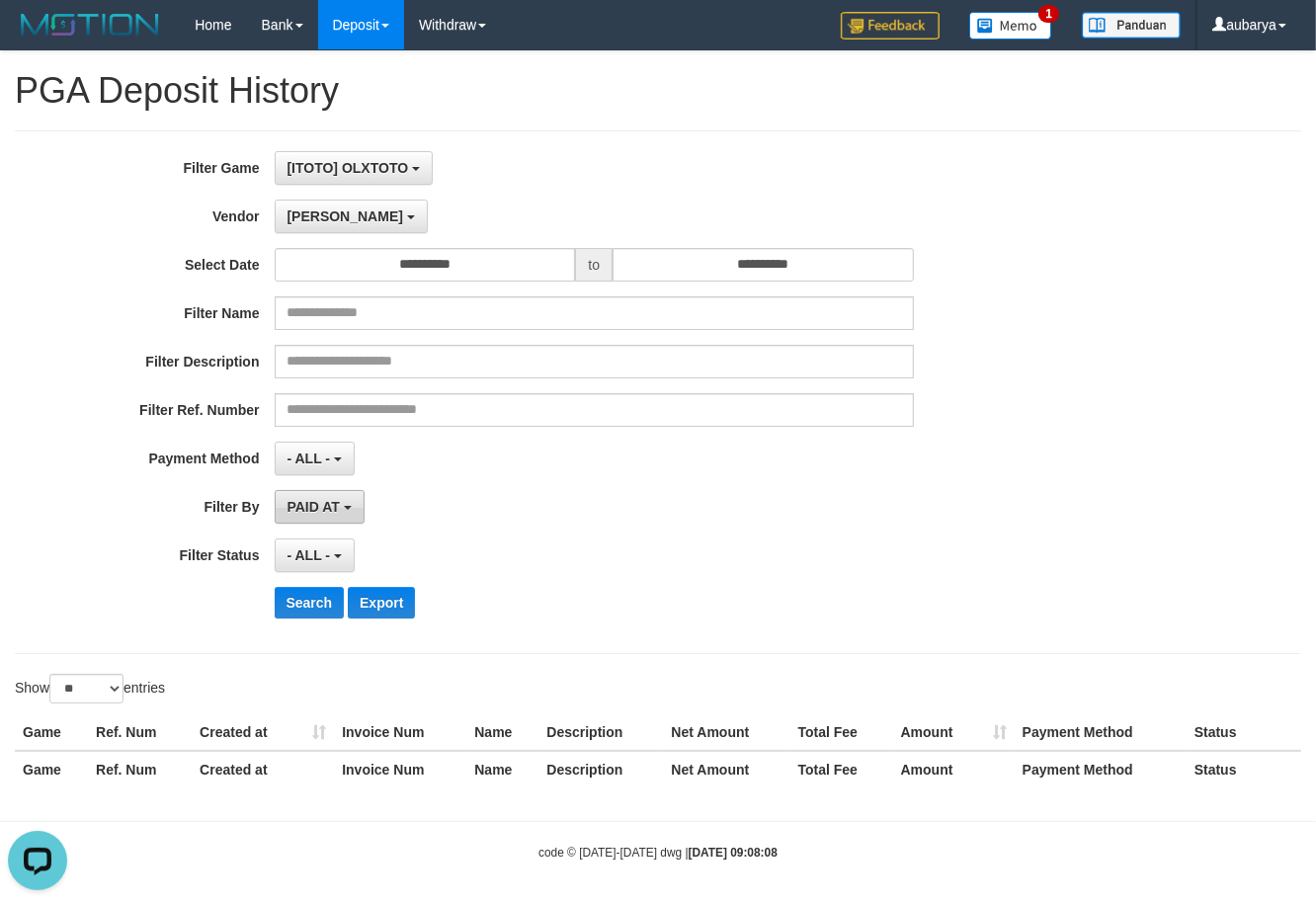 click on "PAID AT" at bounding box center [313, 507] 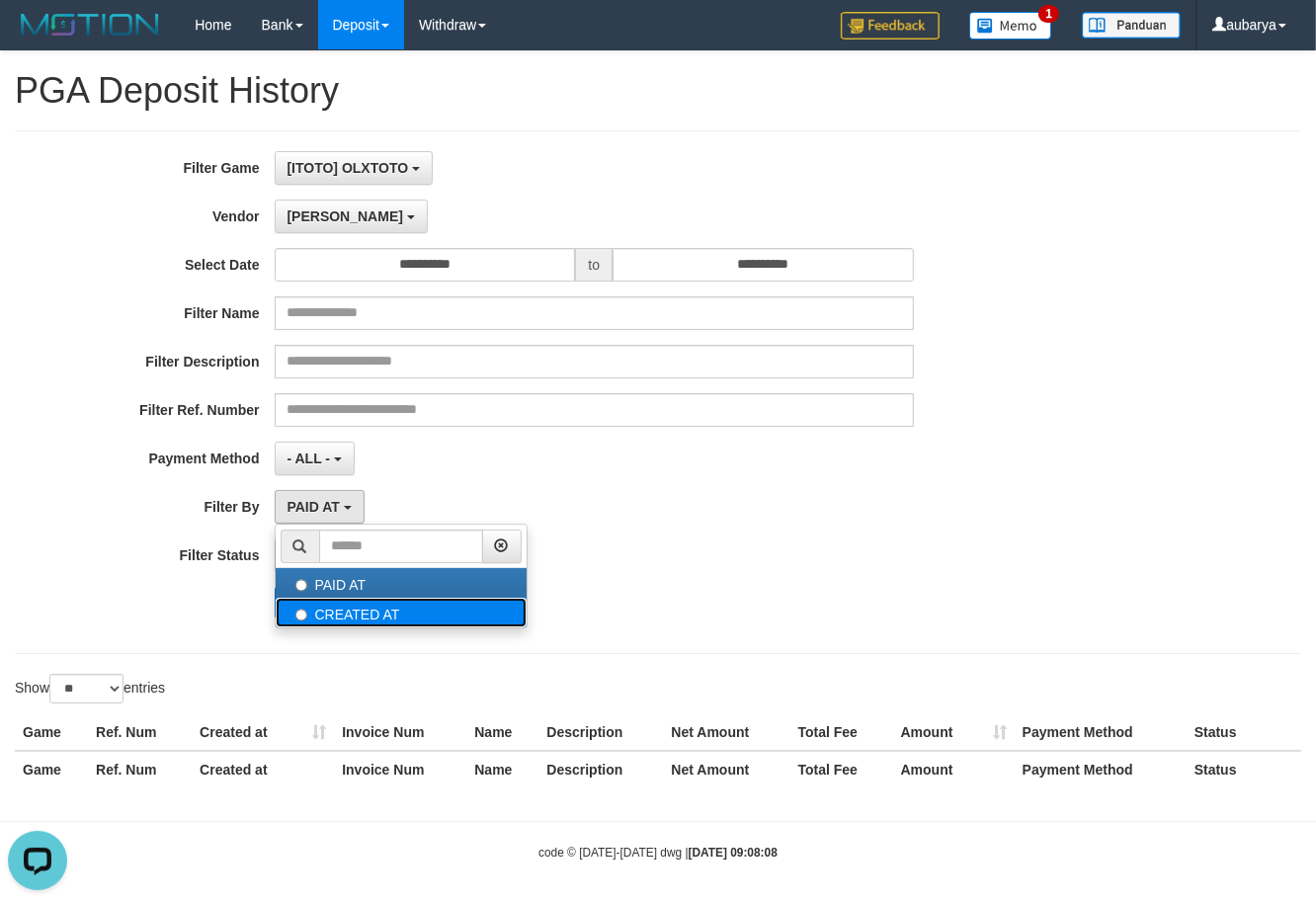 click on "CREATED AT" at bounding box center (401, 613) 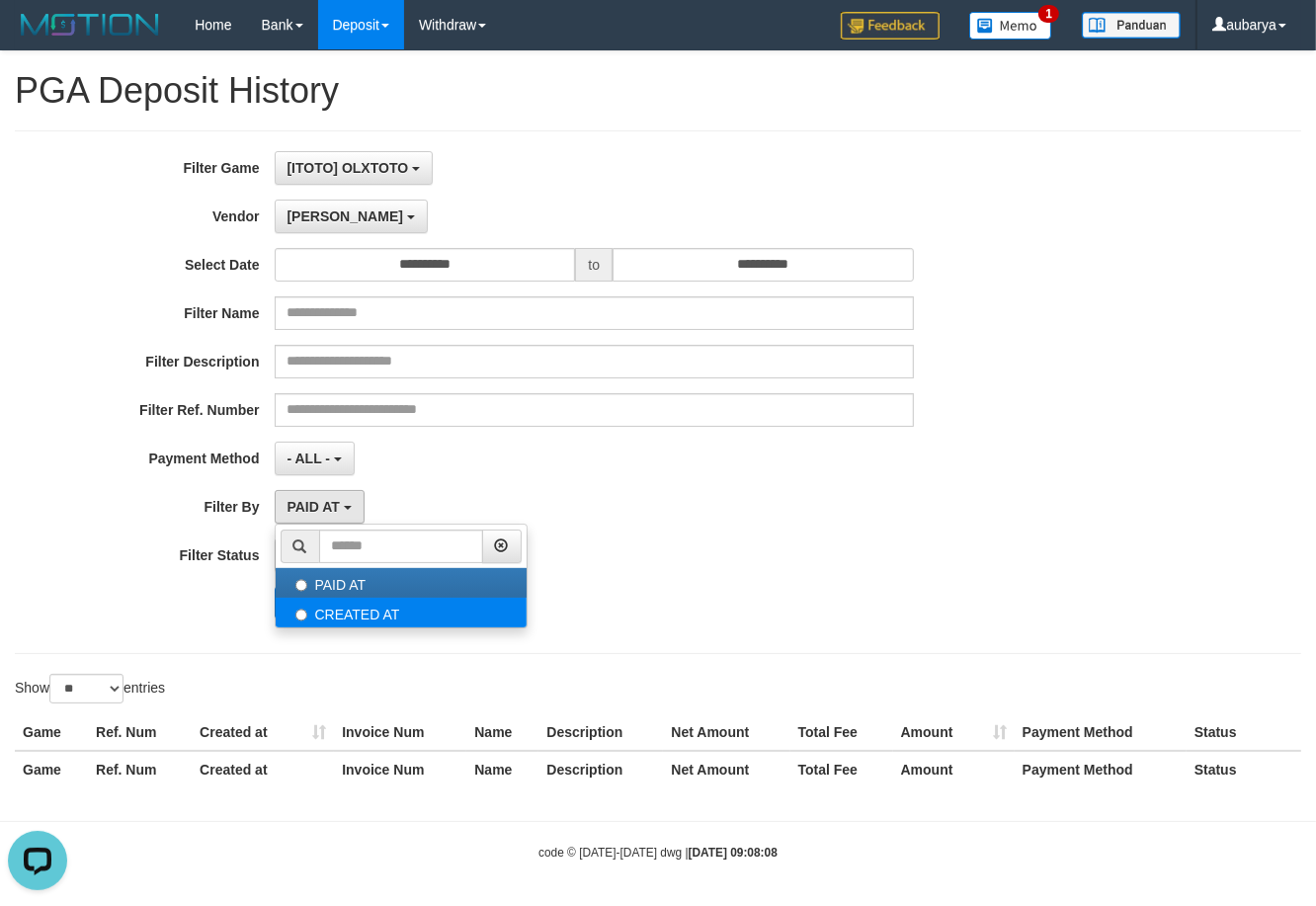 select on "*" 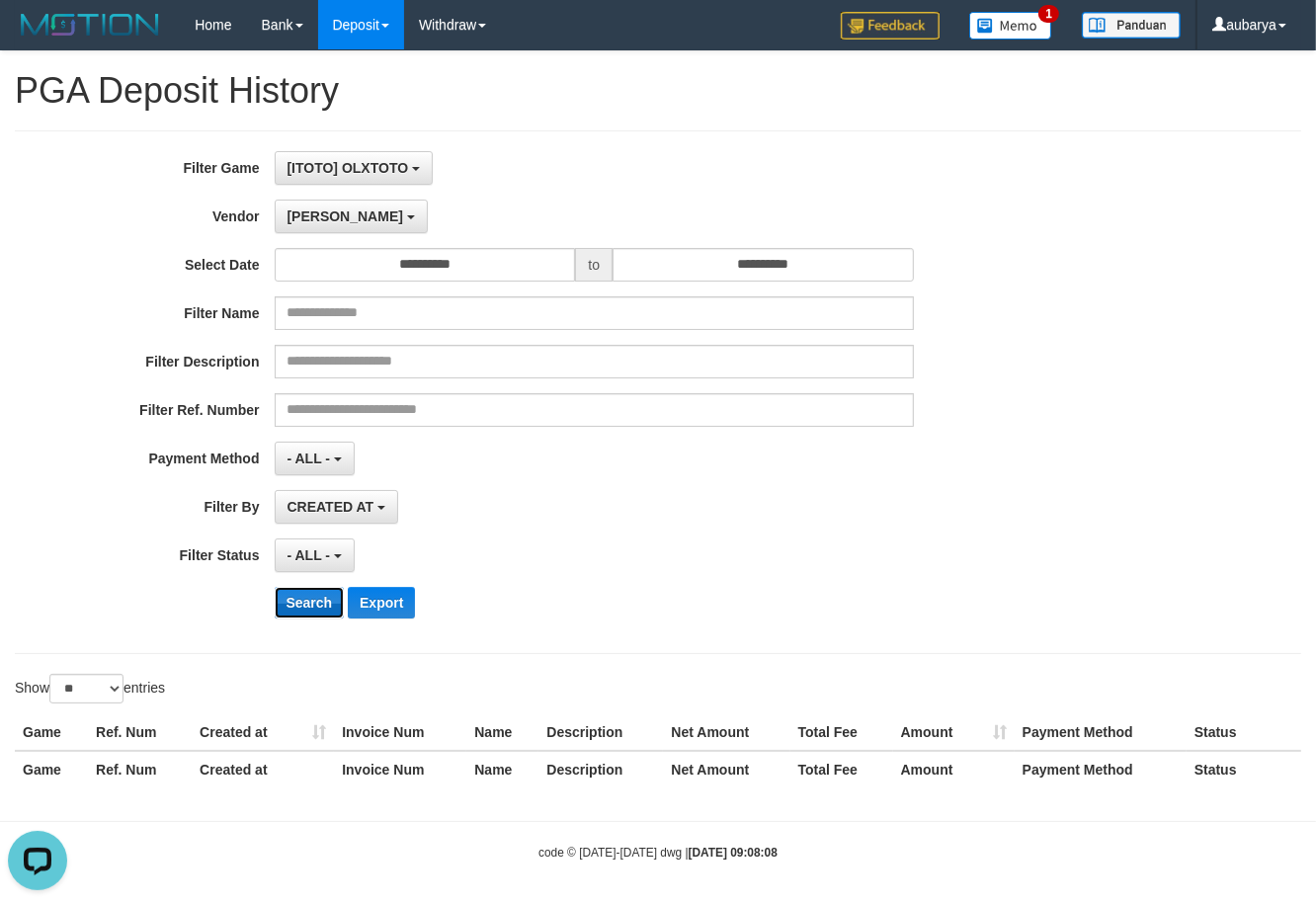 click on "Search" at bounding box center [309, 603] 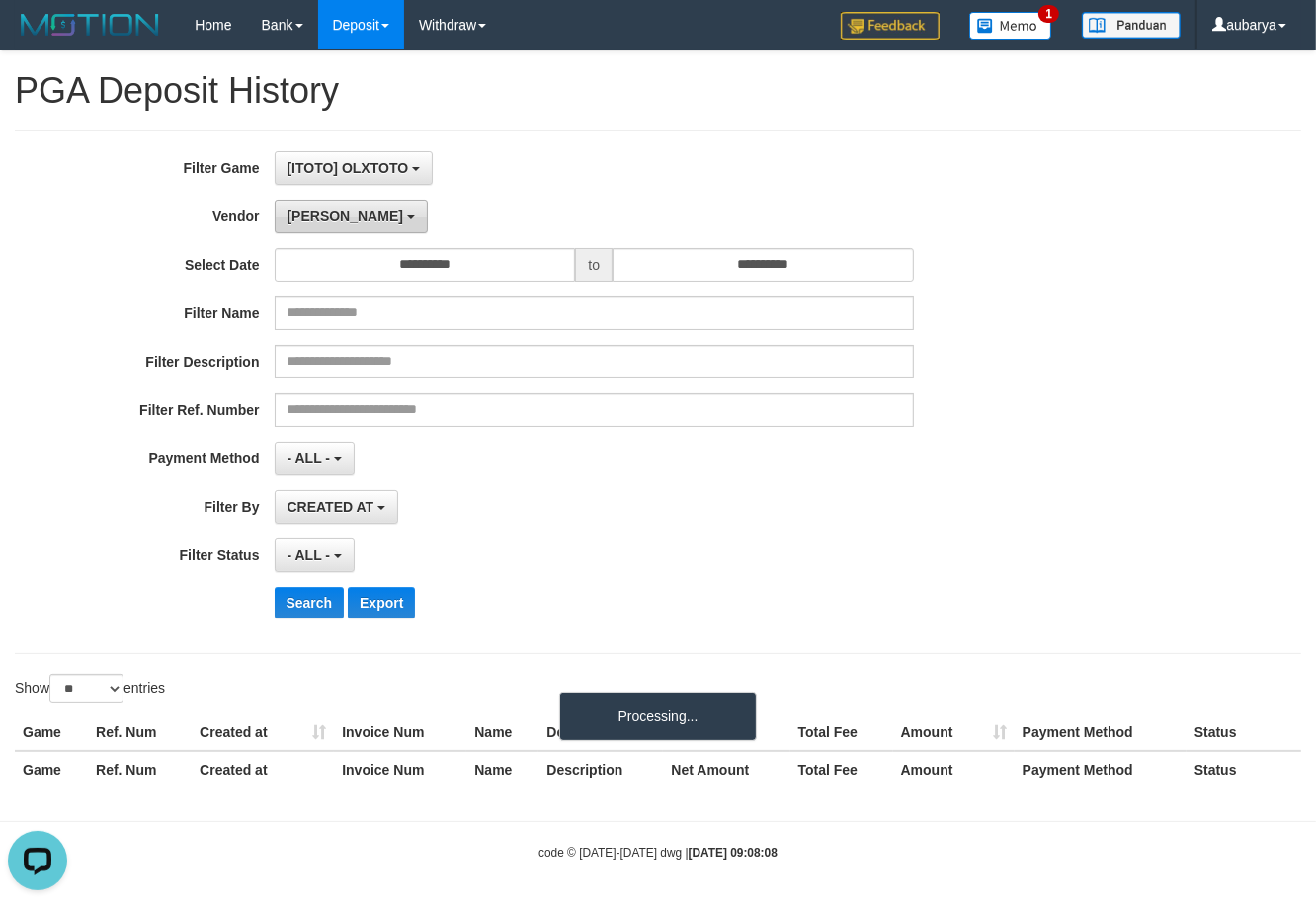click on "[PERSON_NAME]" at bounding box center [345, 216] 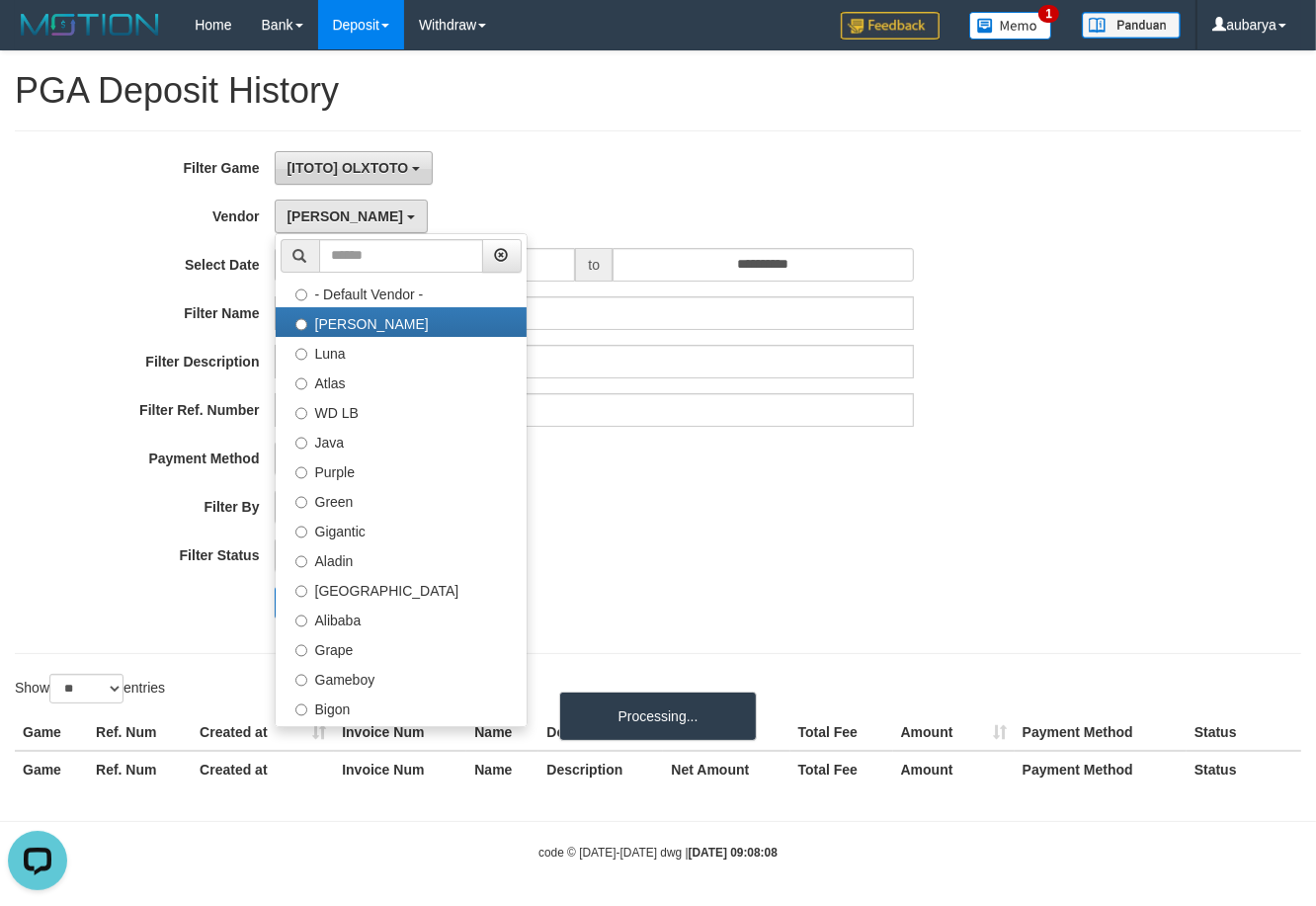 click on "[ITOTO] OLXTOTO" at bounding box center [348, 168] 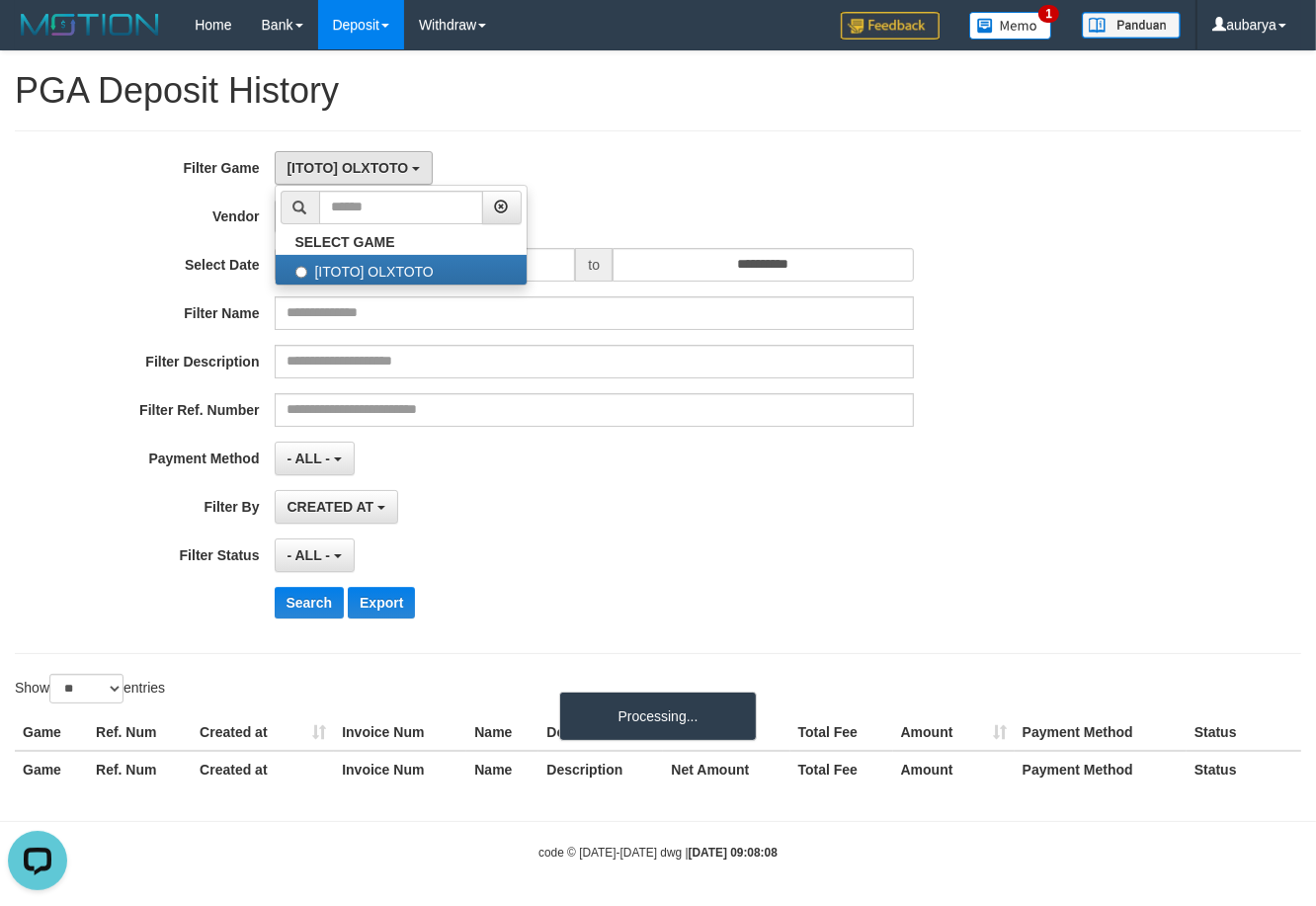 click on "[ITOTO] OLXTOTO
SELECT GAME
[ITOTO] OLXTOTO" at bounding box center (595, 168) 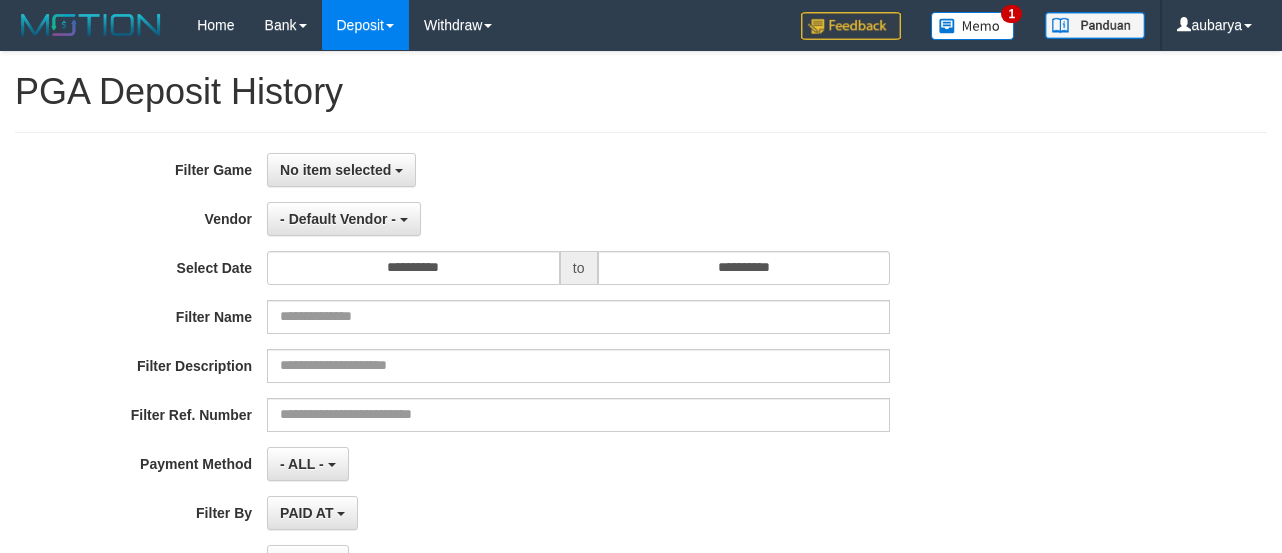 select 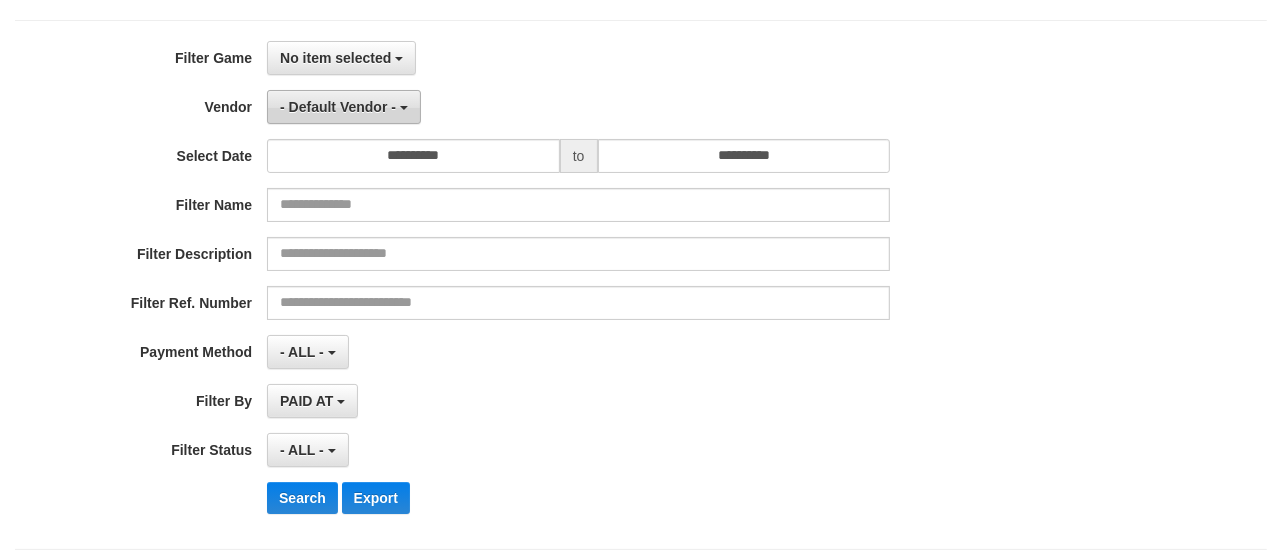 scroll, scrollTop: 0, scrollLeft: 0, axis: both 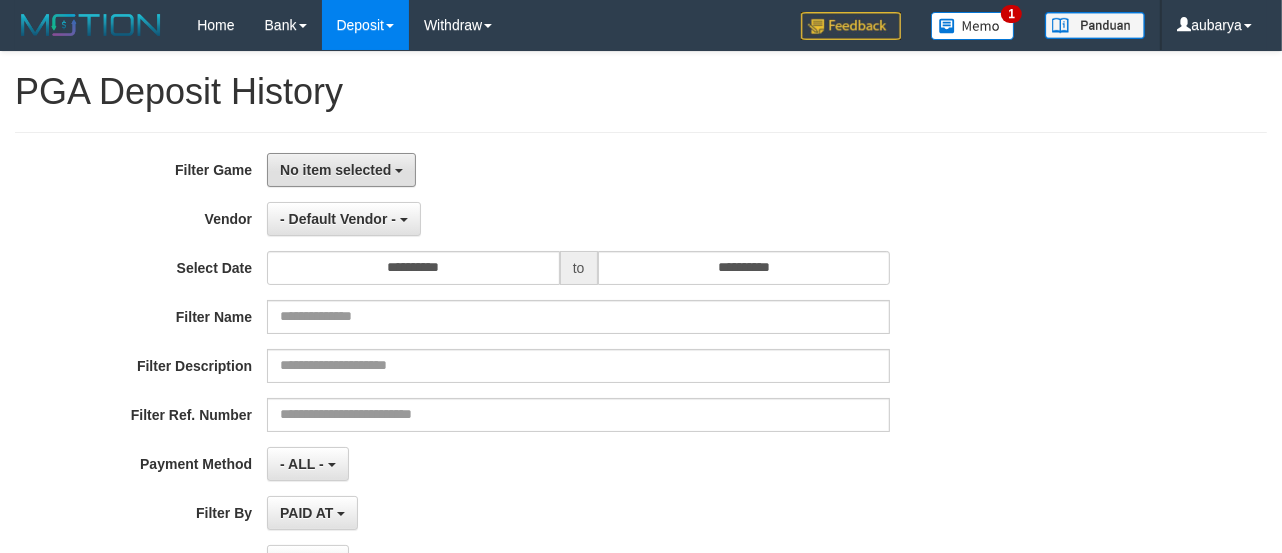 drag, startPoint x: 354, startPoint y: 181, endPoint x: 380, endPoint y: 253, distance: 76.55064 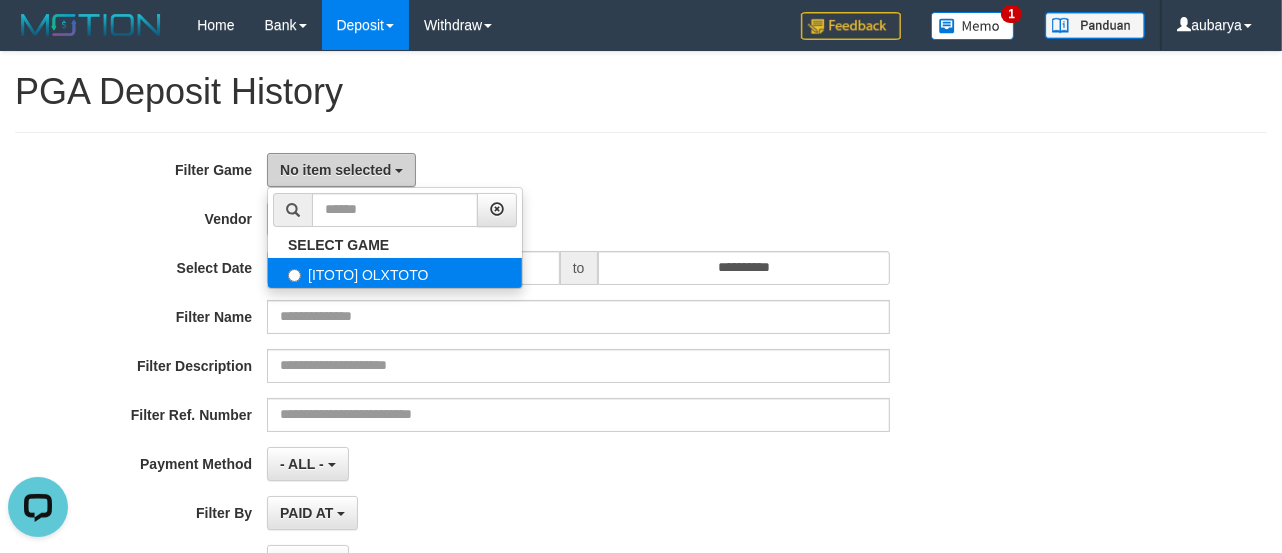 scroll, scrollTop: 0, scrollLeft: 0, axis: both 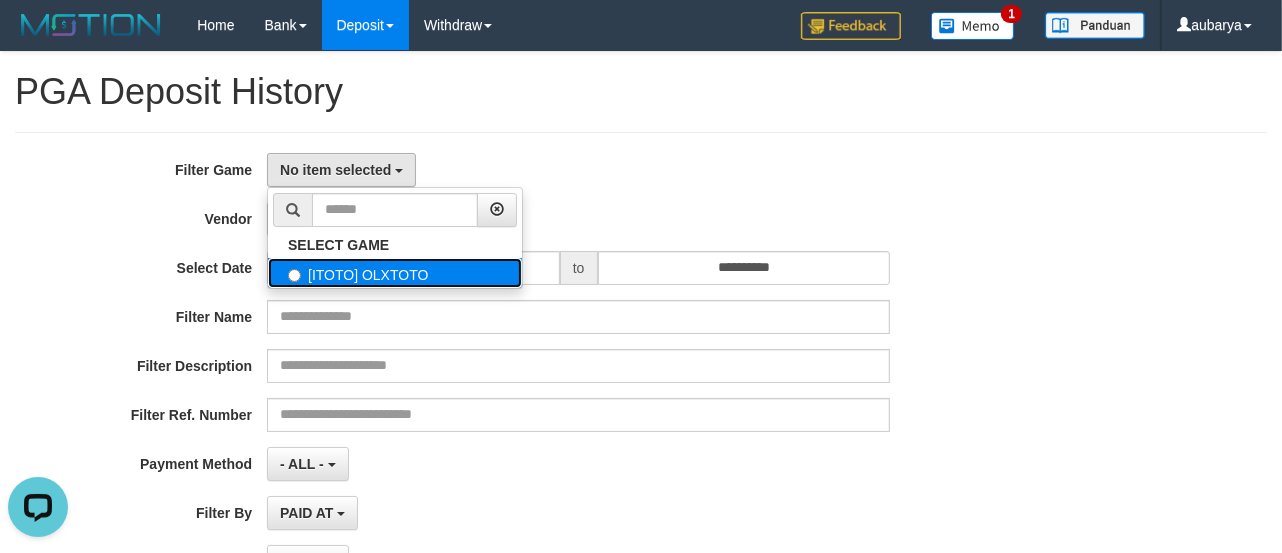 click on "[ITOTO] OLXTOTO" at bounding box center [395, 273] 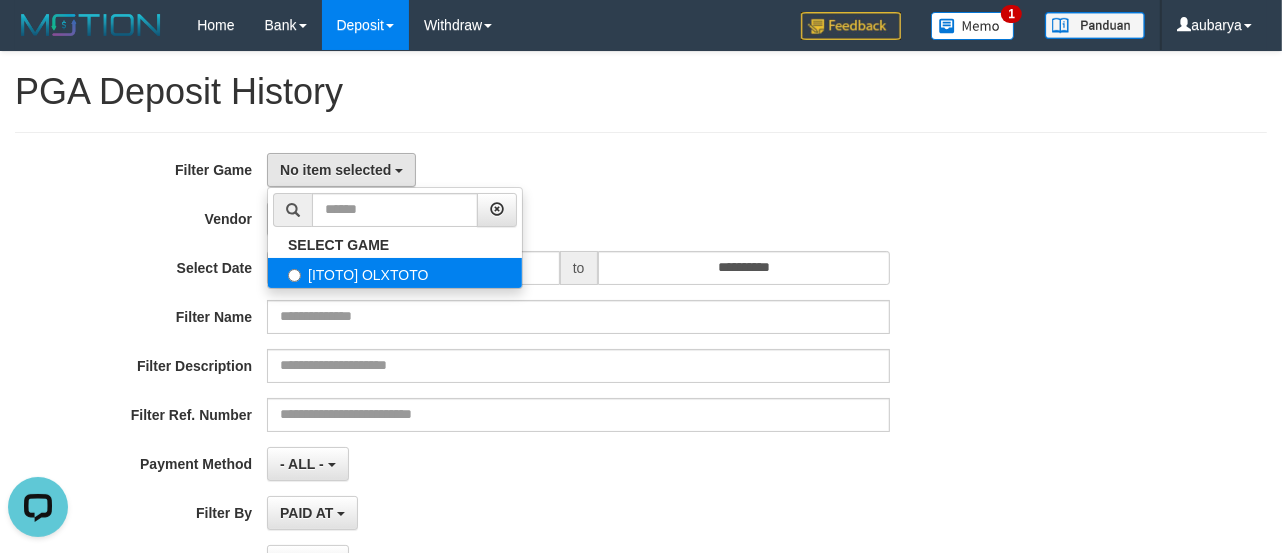 select on "***" 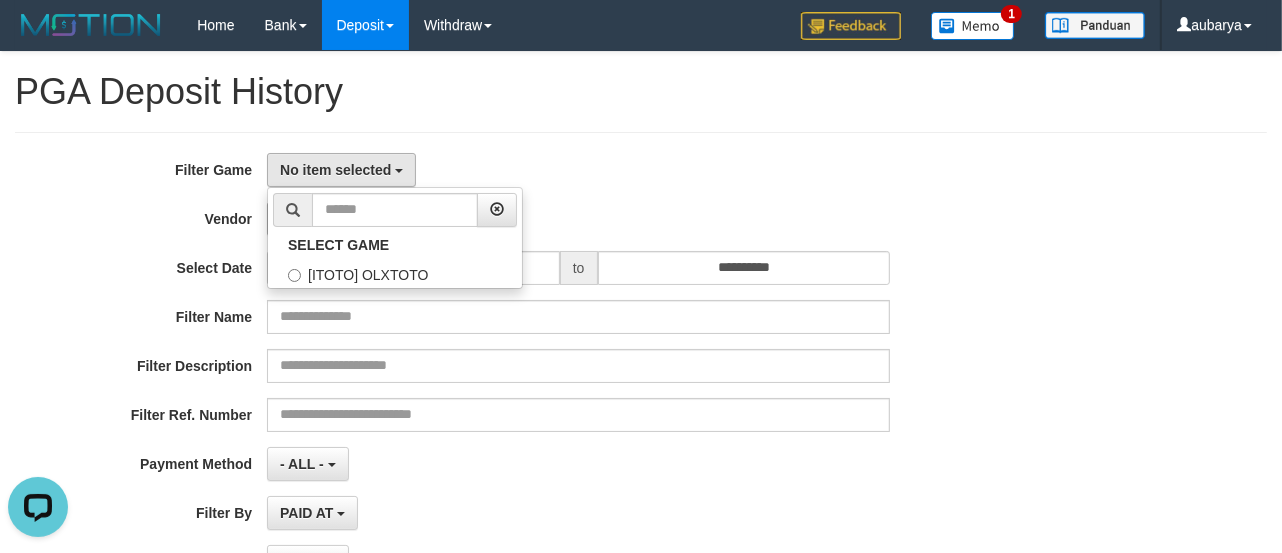 scroll, scrollTop: 17, scrollLeft: 0, axis: vertical 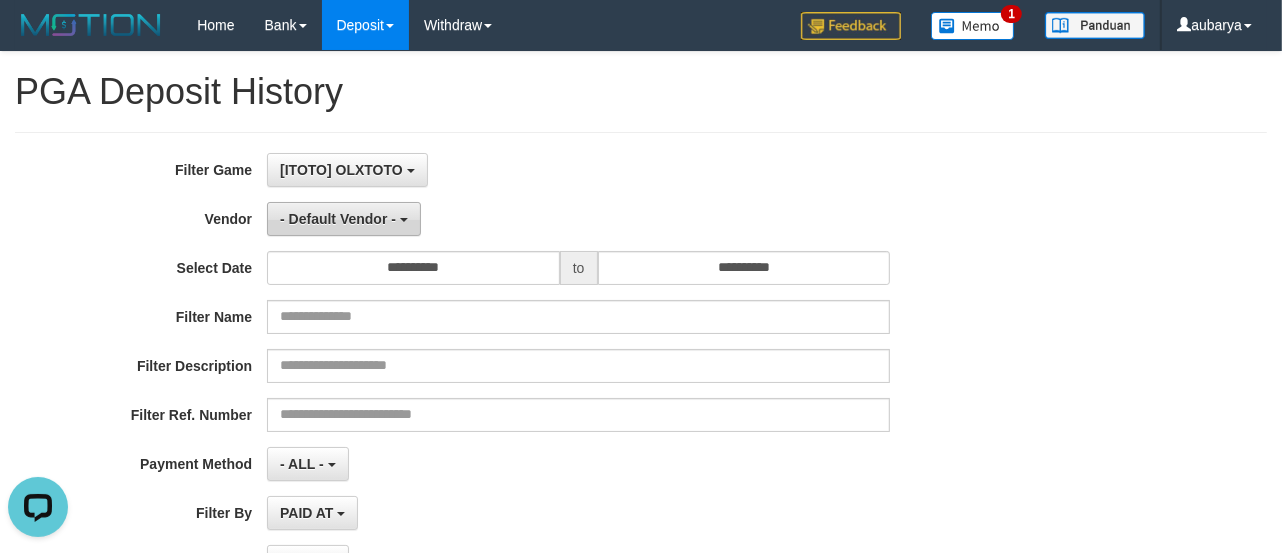 click on "- Default Vendor -" at bounding box center (338, 219) 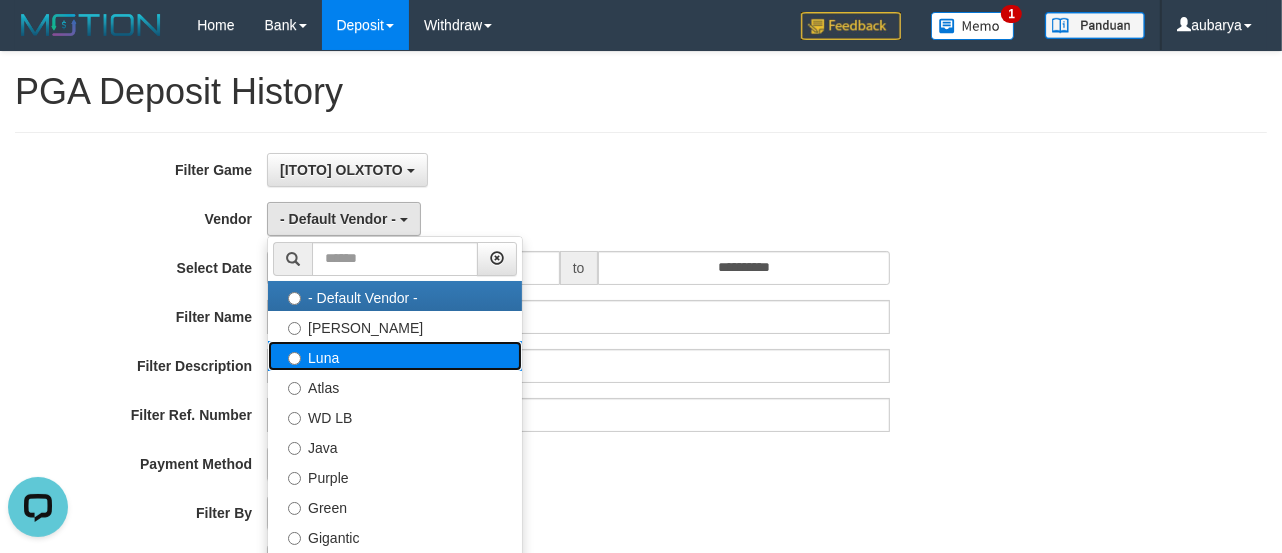 click on "Luna" at bounding box center [395, 356] 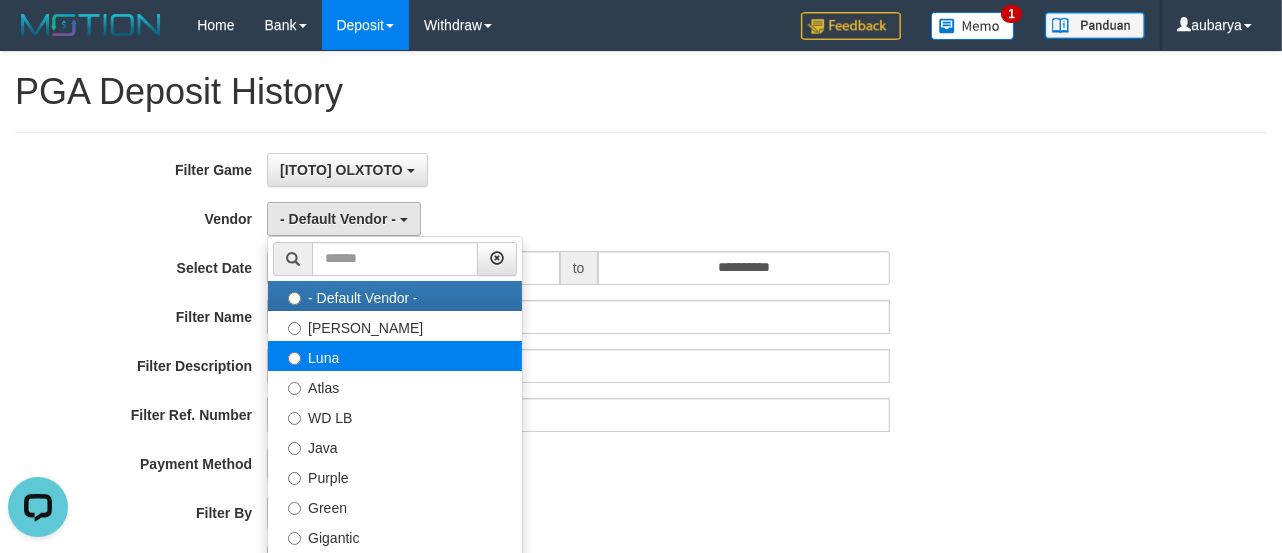 select on "**********" 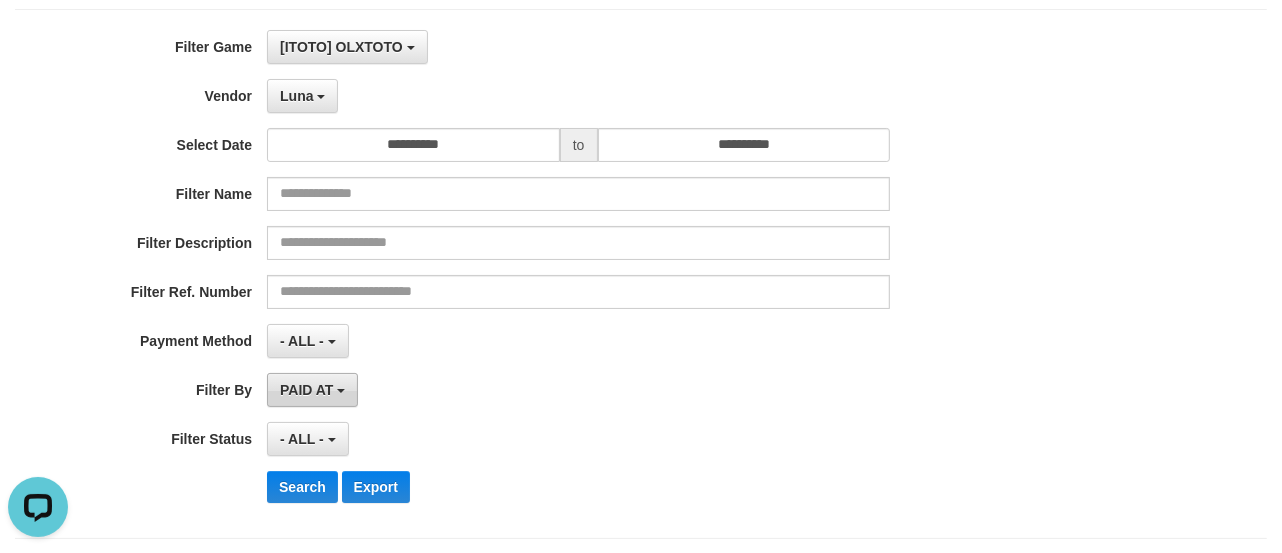 scroll, scrollTop: 222, scrollLeft: 0, axis: vertical 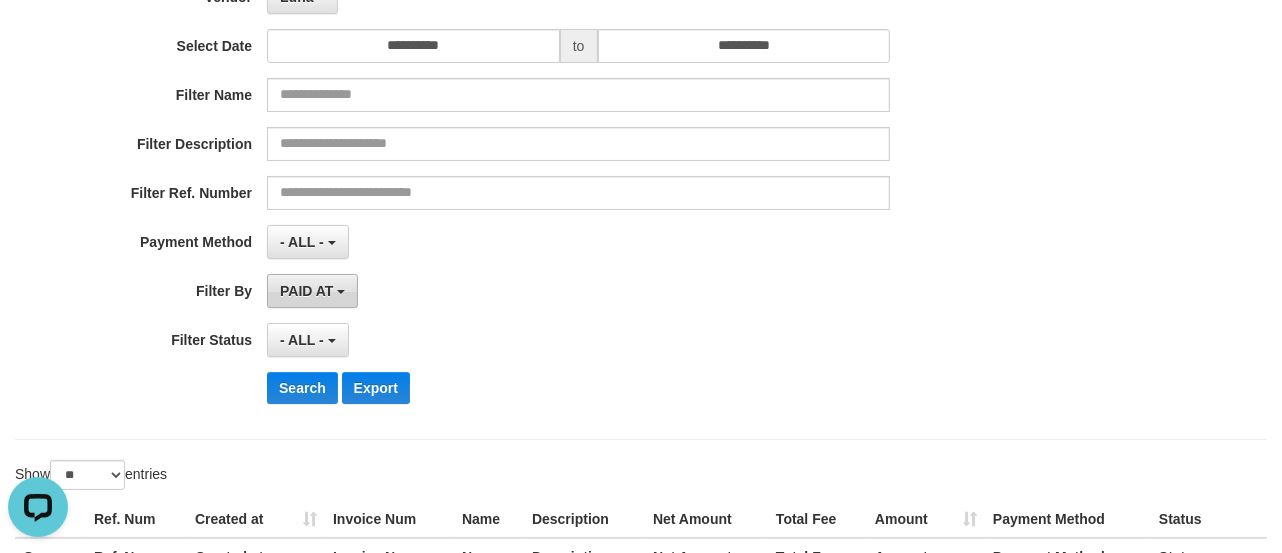click on "PAID AT" at bounding box center (312, 291) 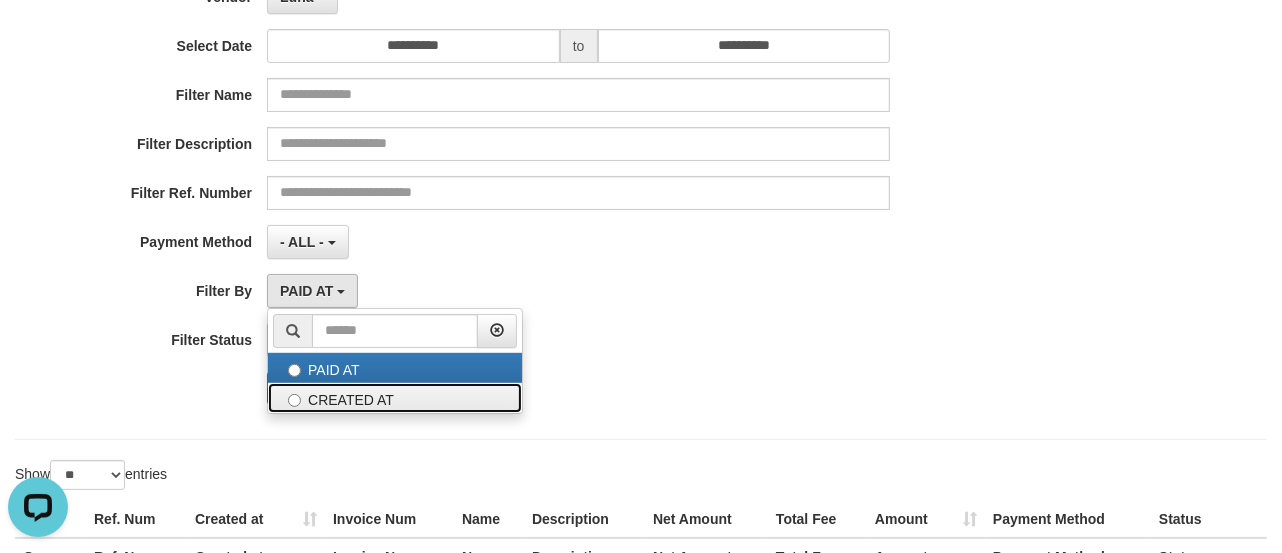 drag, startPoint x: 338, startPoint y: 393, endPoint x: 326, endPoint y: 391, distance: 12.165525 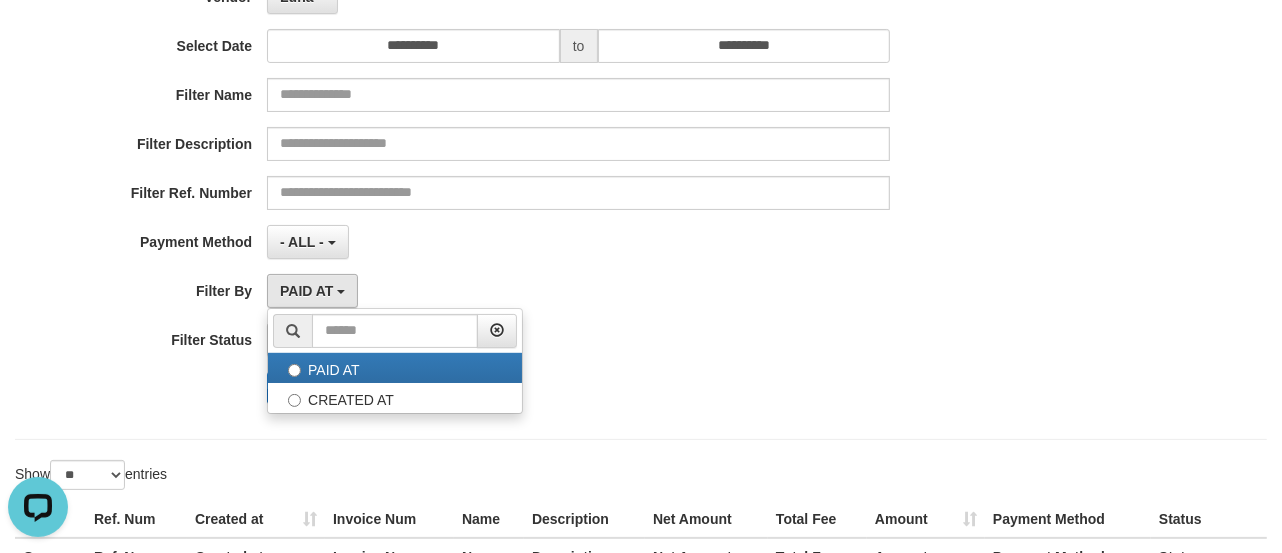 select on "*" 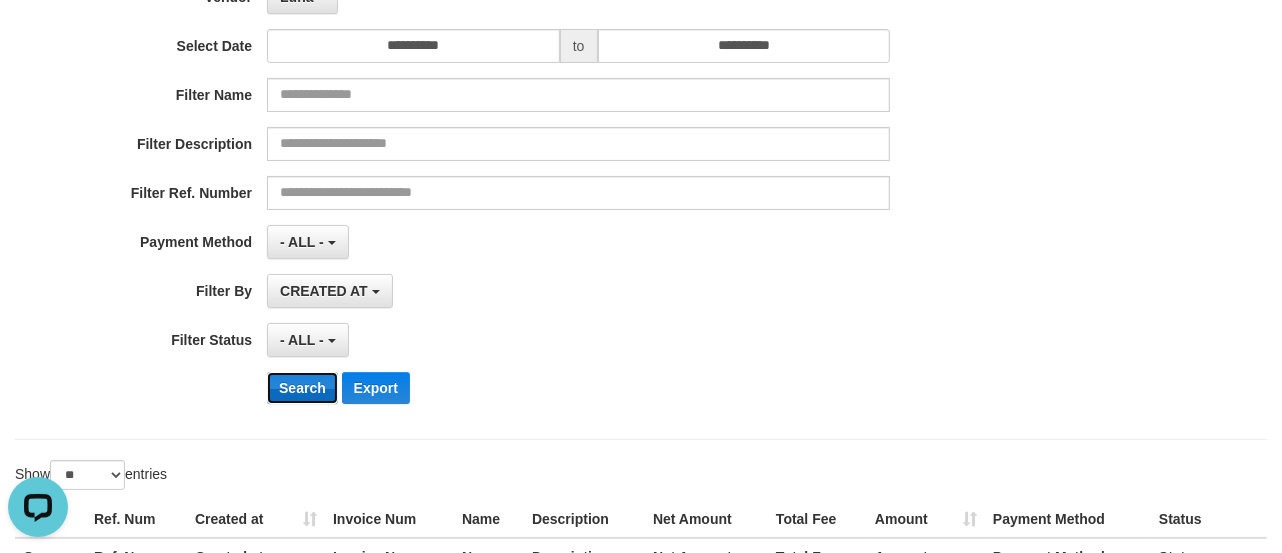 click on "Search" at bounding box center (302, 388) 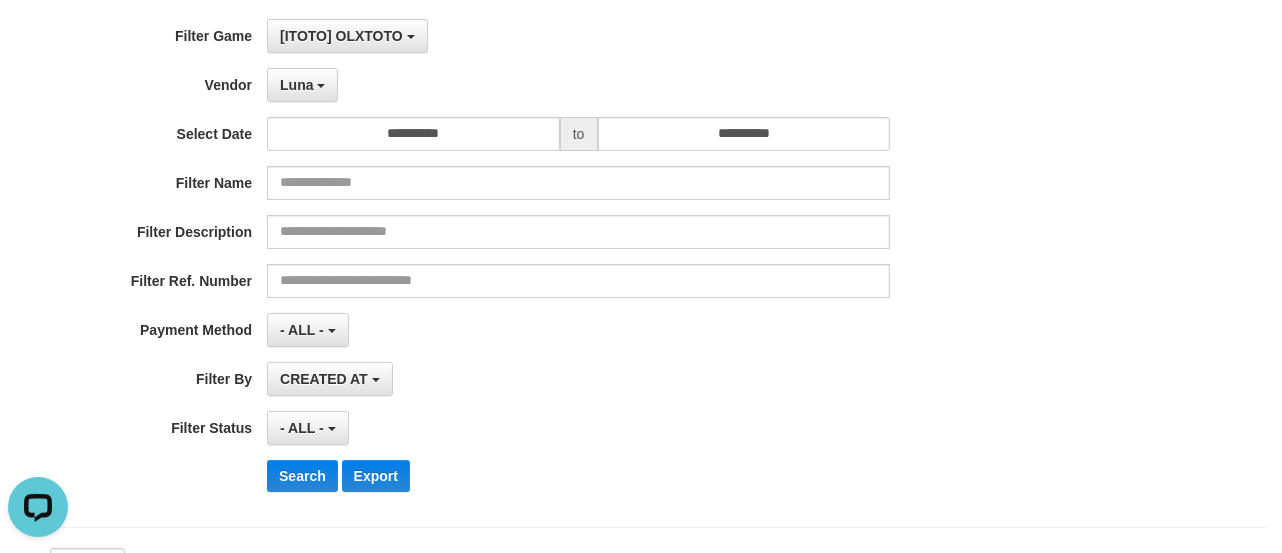 scroll, scrollTop: 21, scrollLeft: 0, axis: vertical 